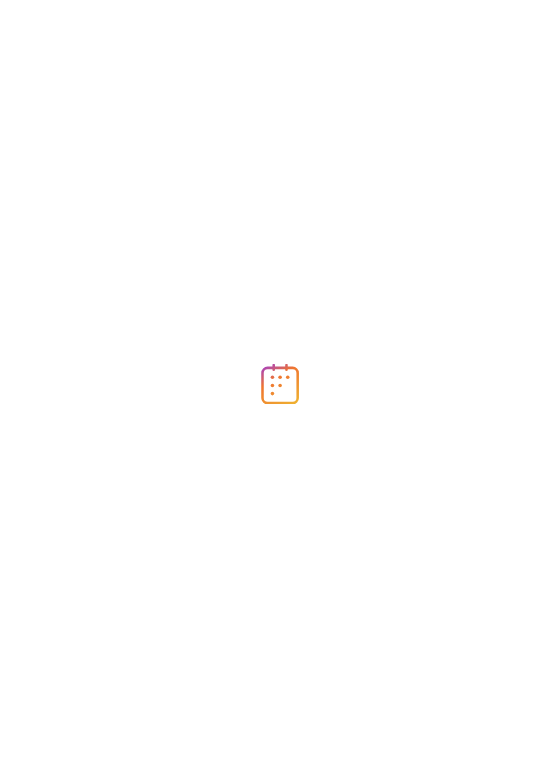 scroll, scrollTop: 0, scrollLeft: 0, axis: both 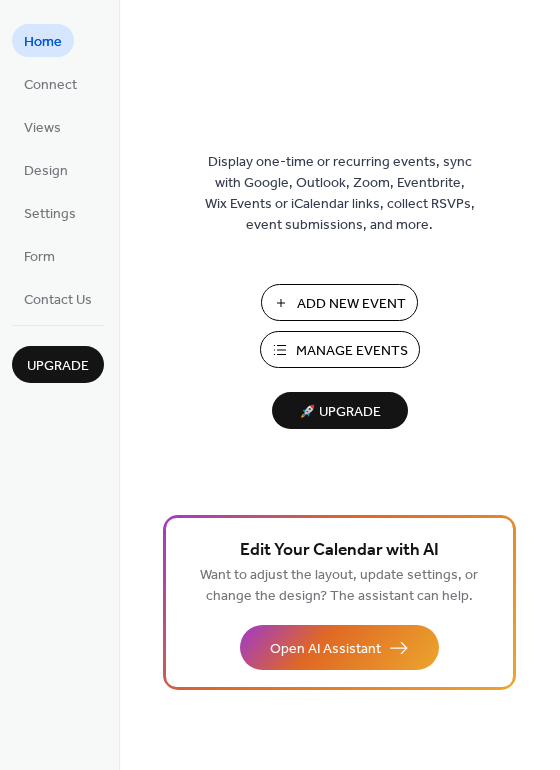 click on "Manage Events" at bounding box center [352, 351] 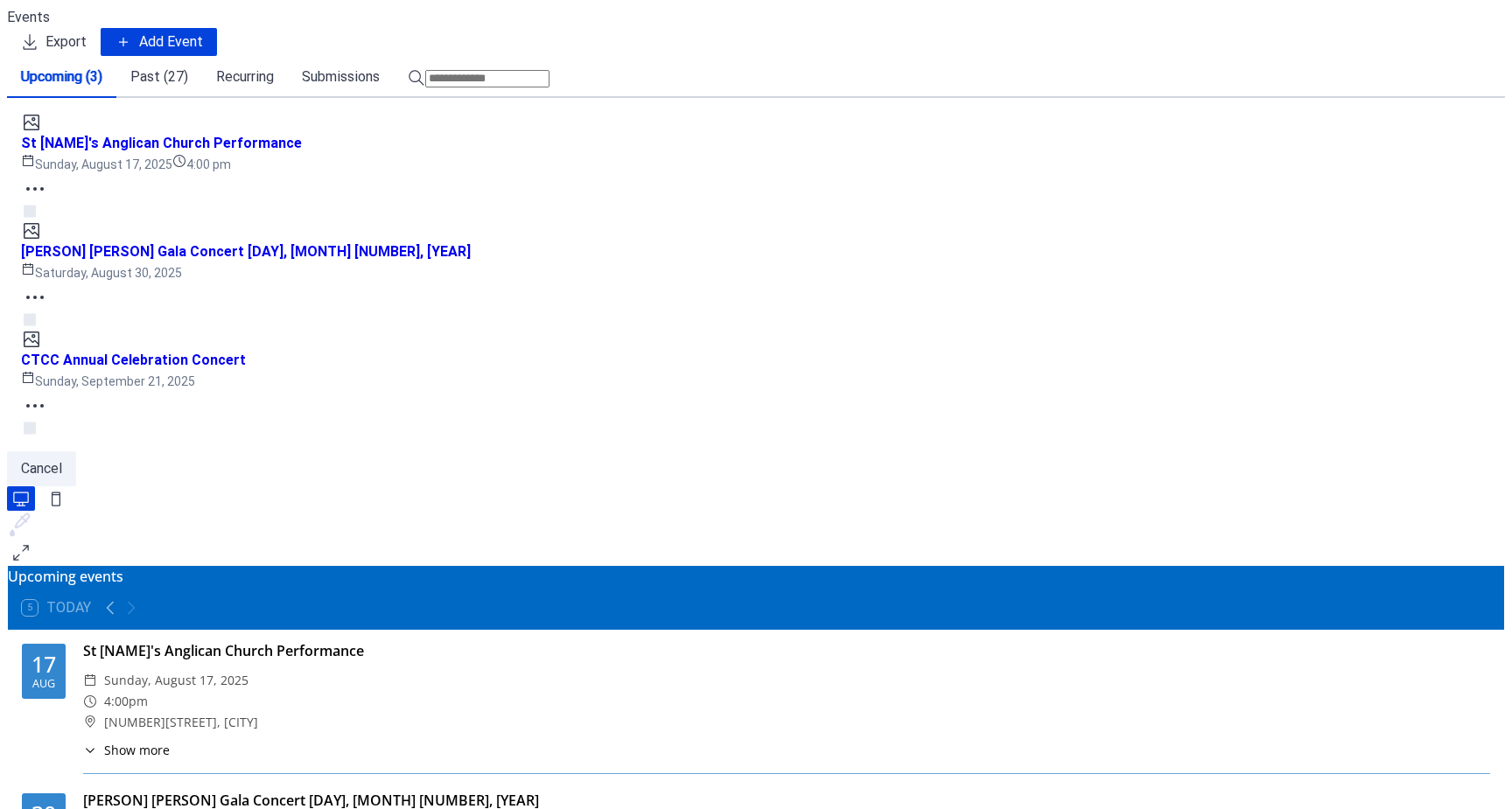 scroll, scrollTop: 0, scrollLeft: 0, axis: both 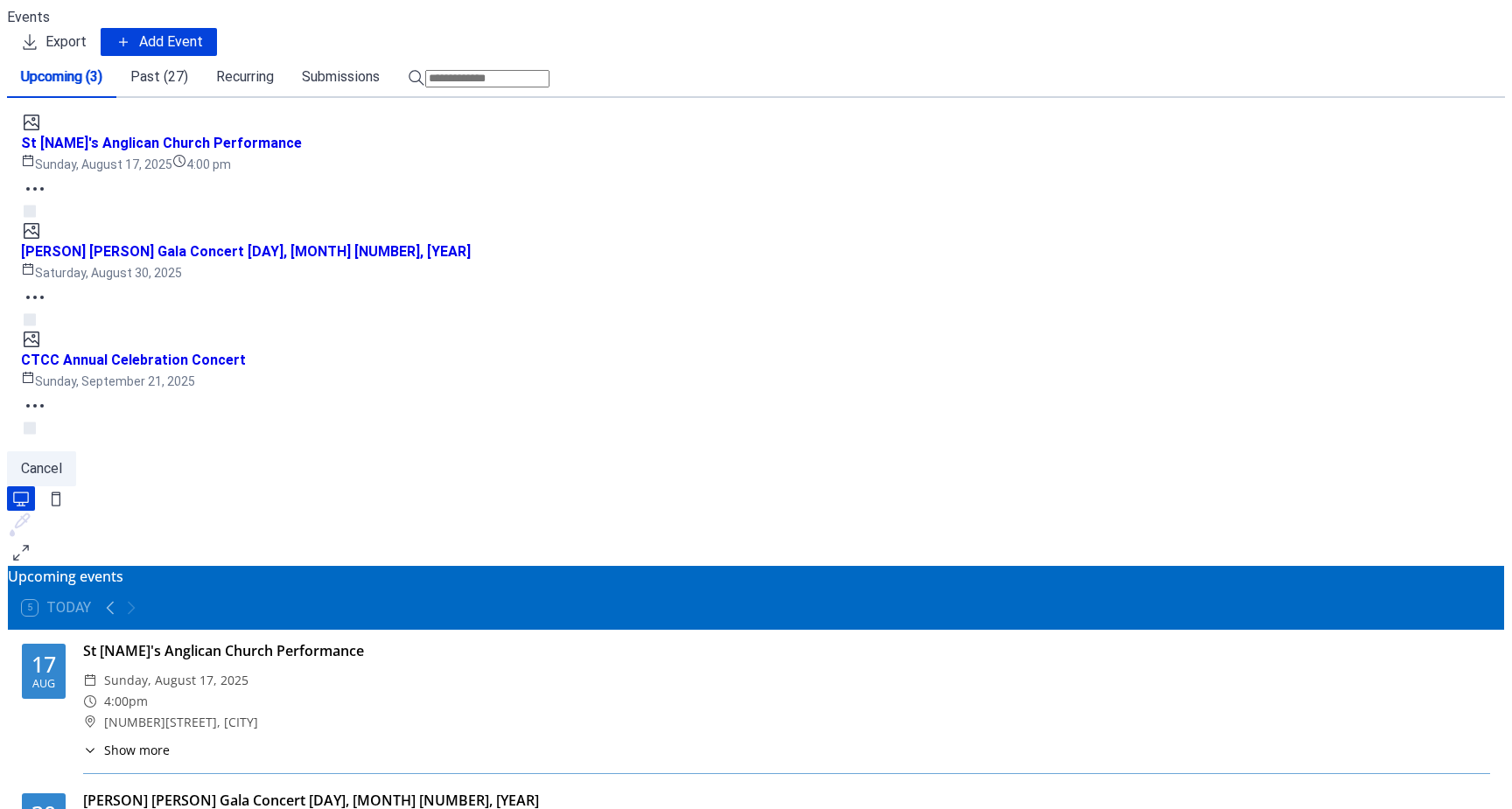 click on "[PERSON] [PERSON] Gala Concert [DAY], [MONTH] [NUMBER], [YEAR]" at bounding box center [756, 262] 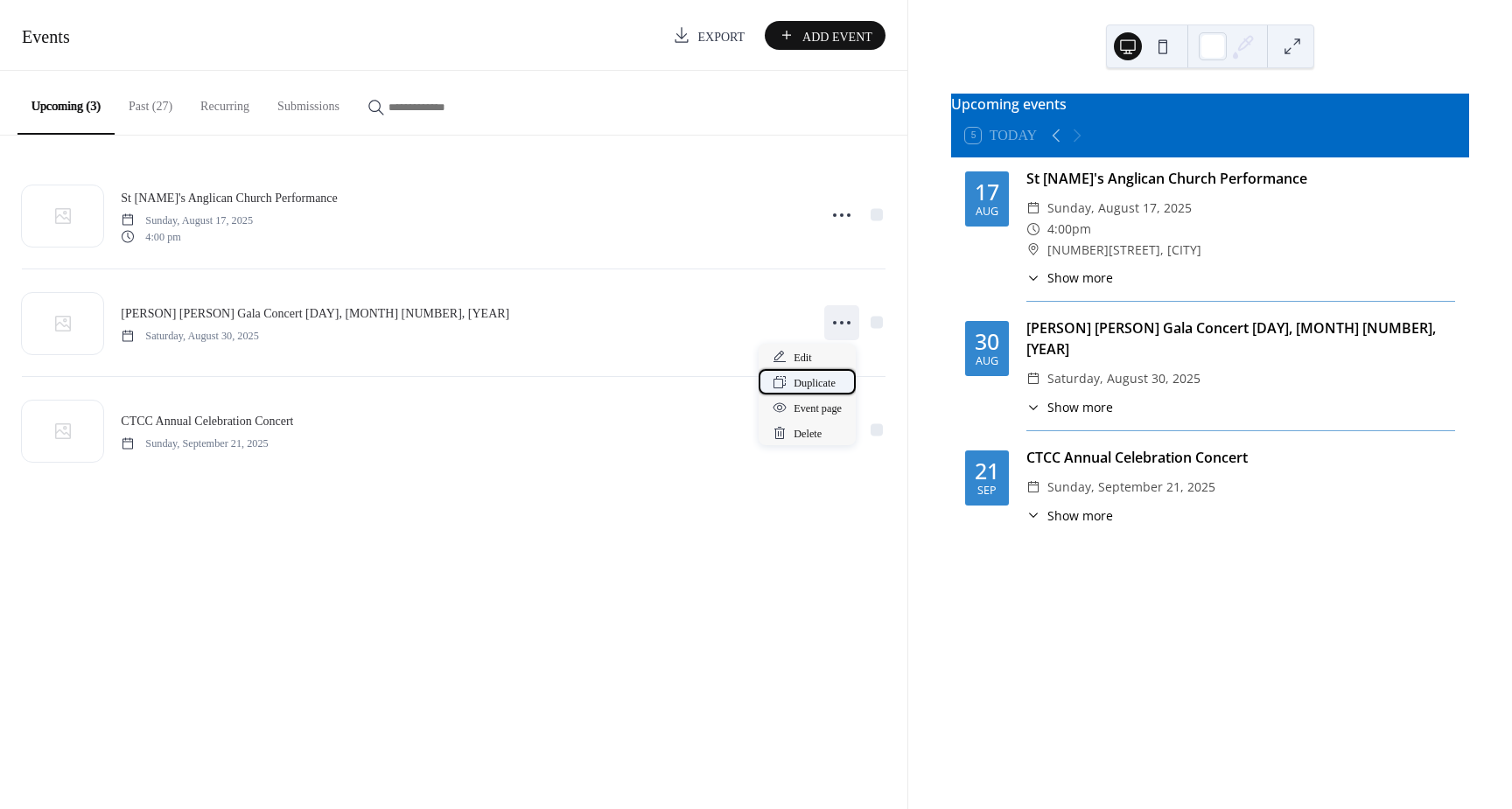 click on "Duplicate" at bounding box center (807, 381) 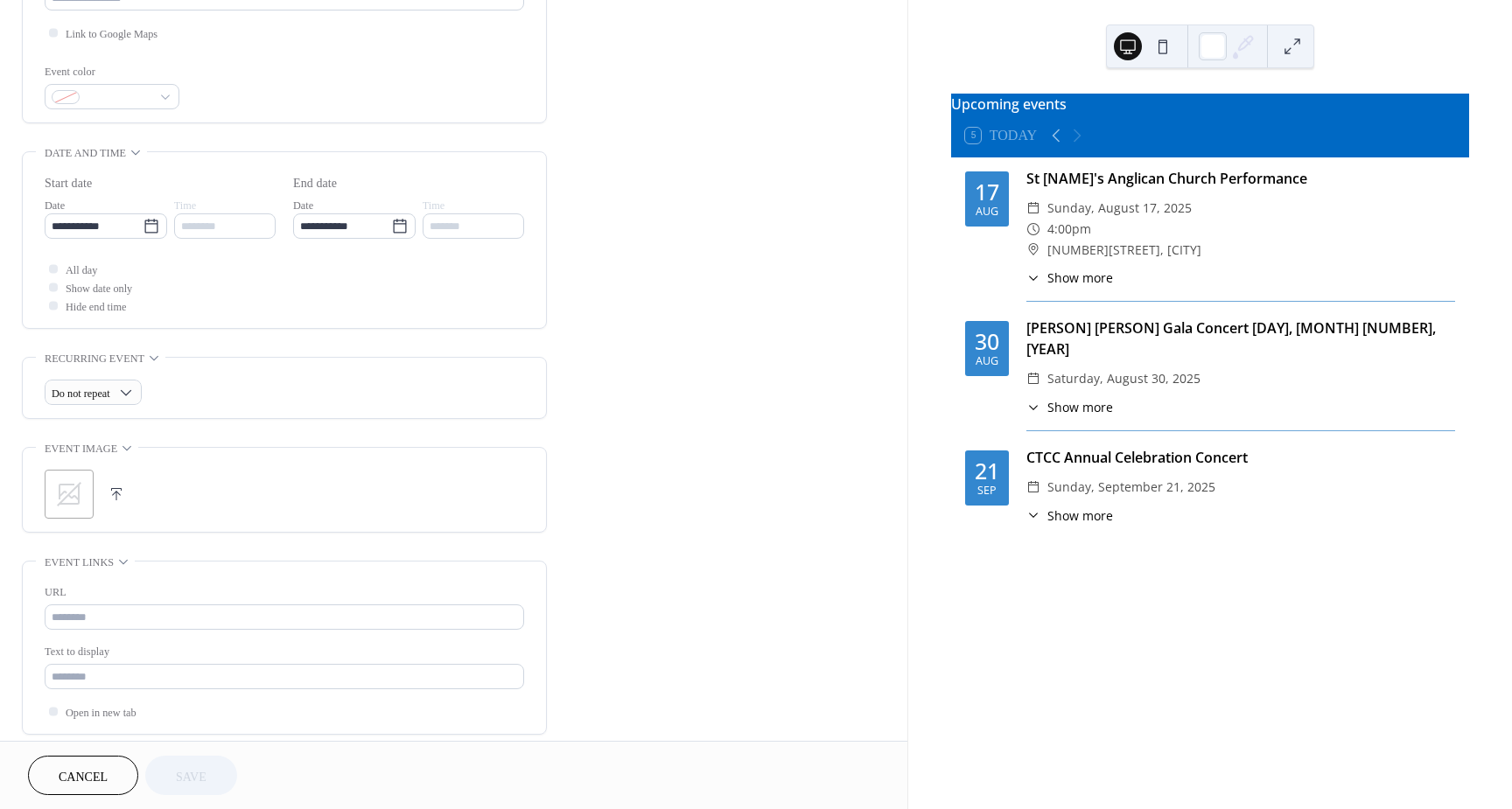 scroll, scrollTop: 437, scrollLeft: 0, axis: vertical 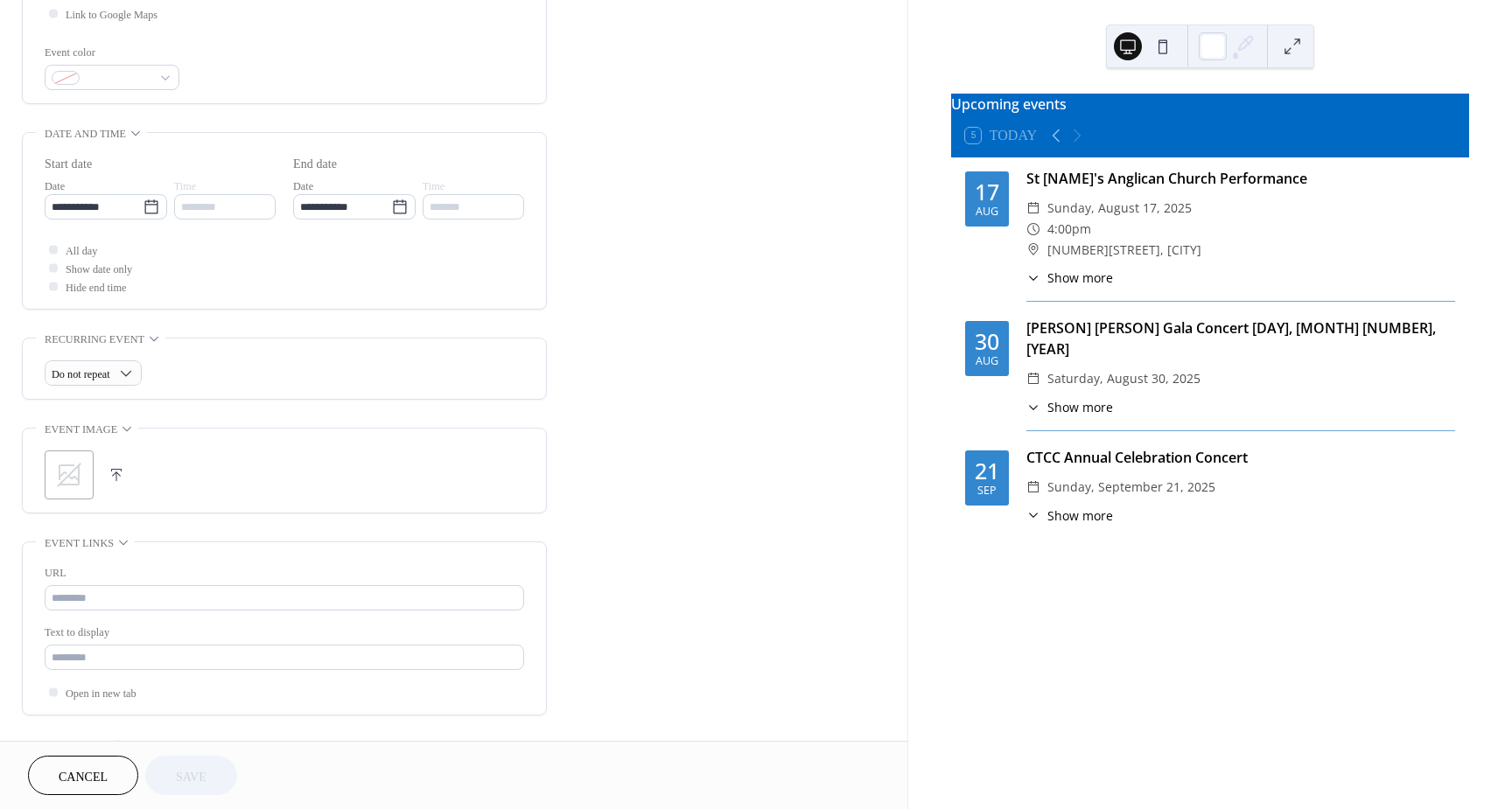 click 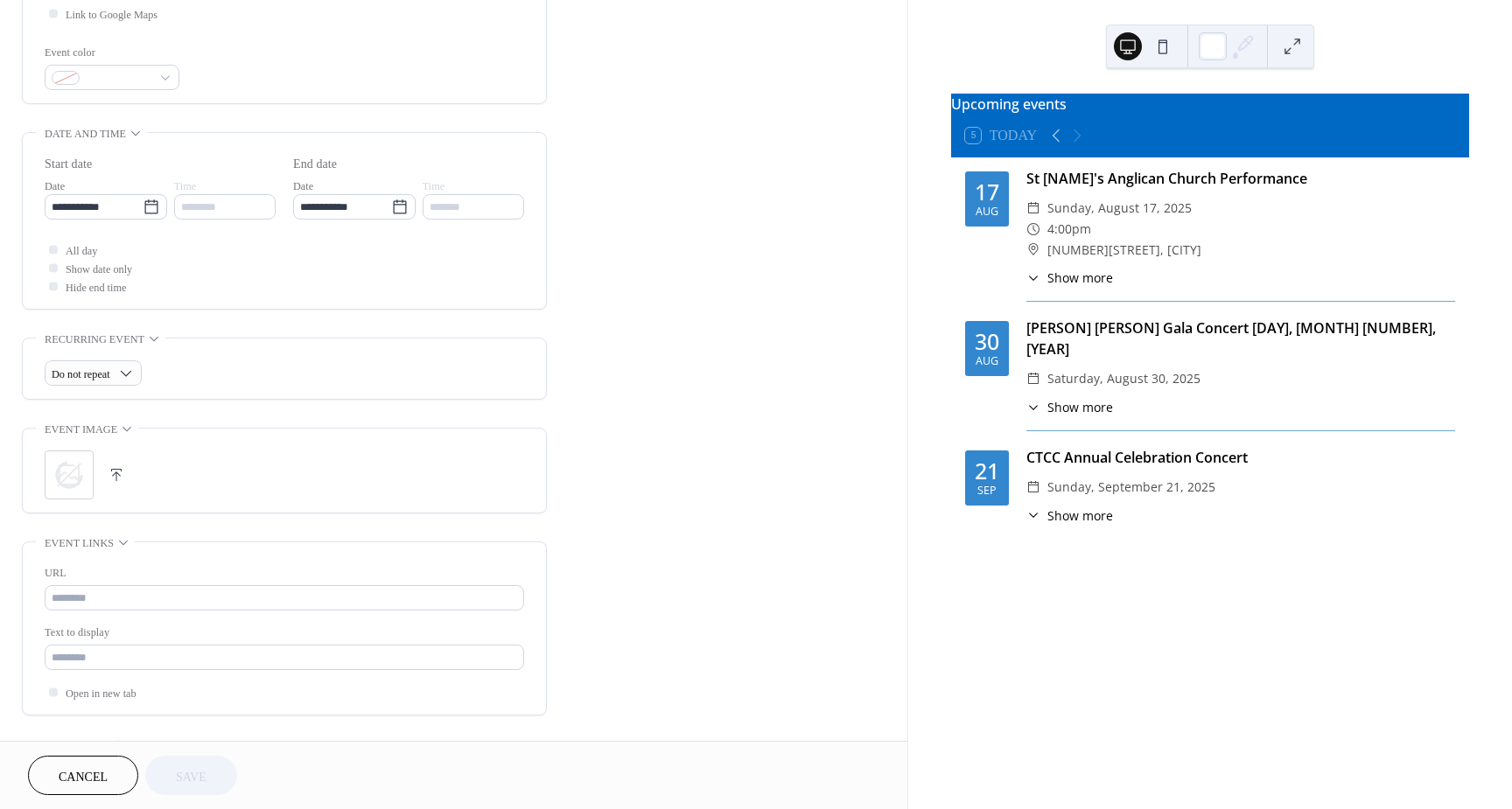 click at bounding box center (116, 475) 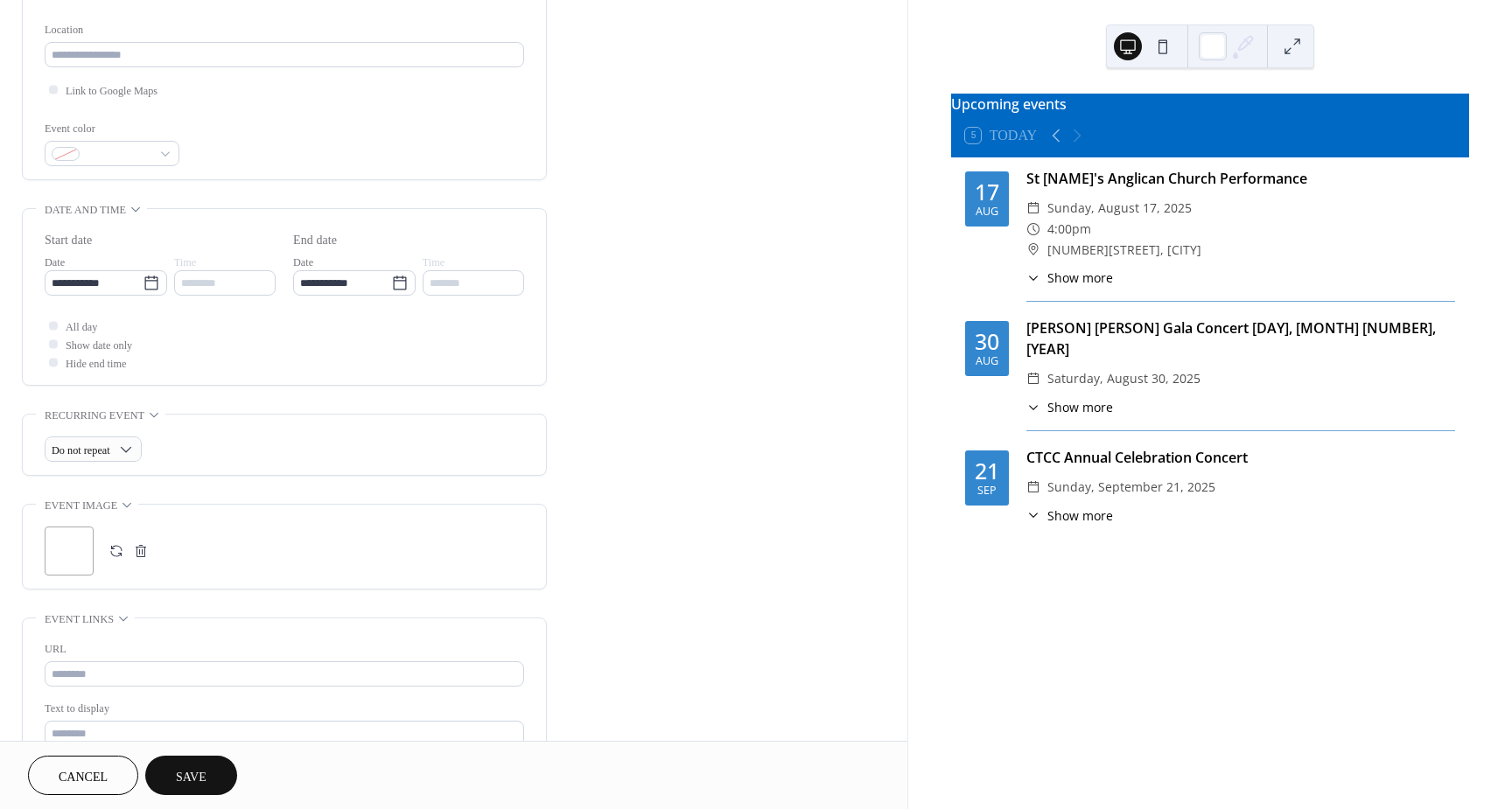 scroll, scrollTop: 354, scrollLeft: 0, axis: vertical 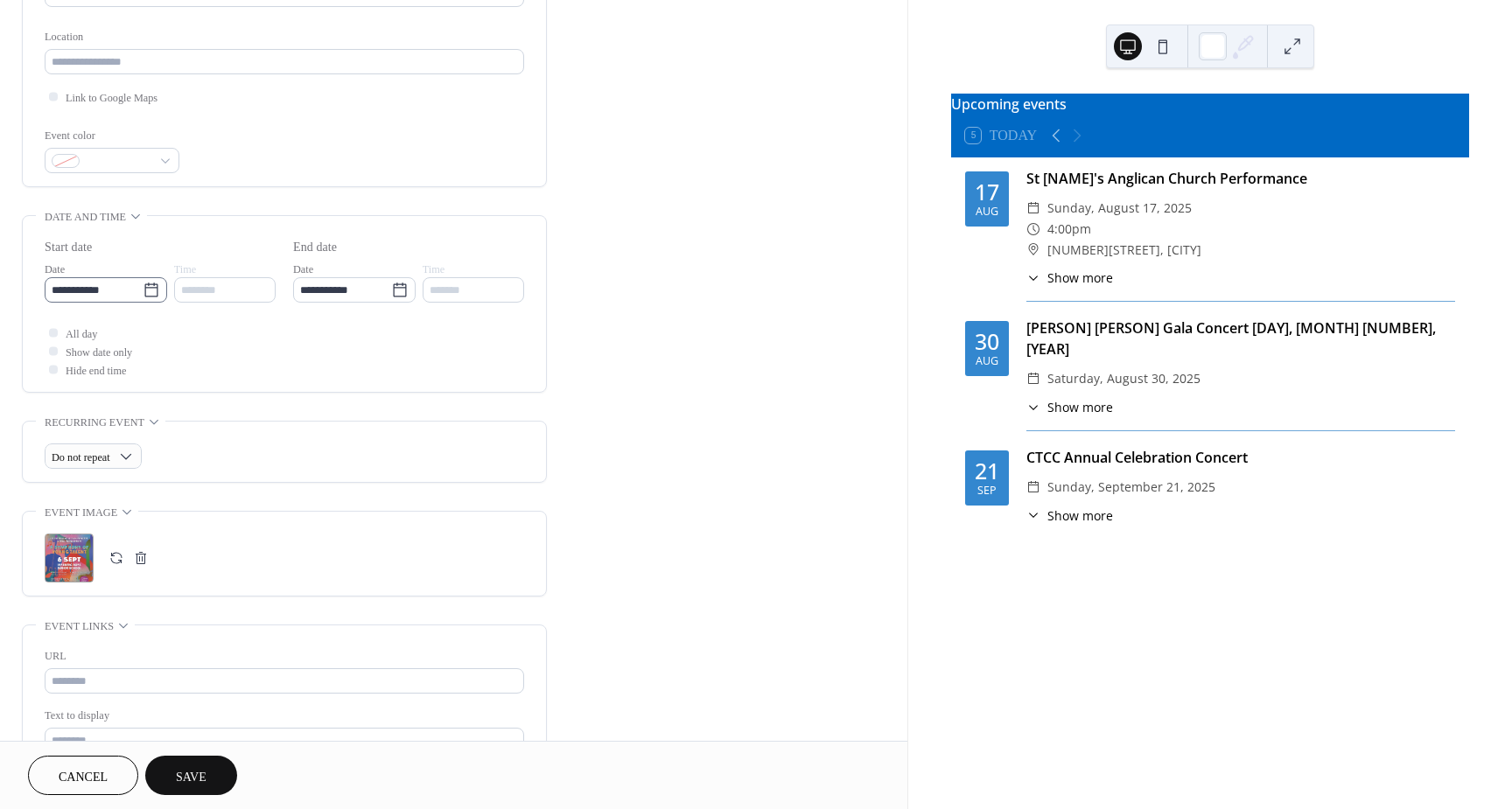 click 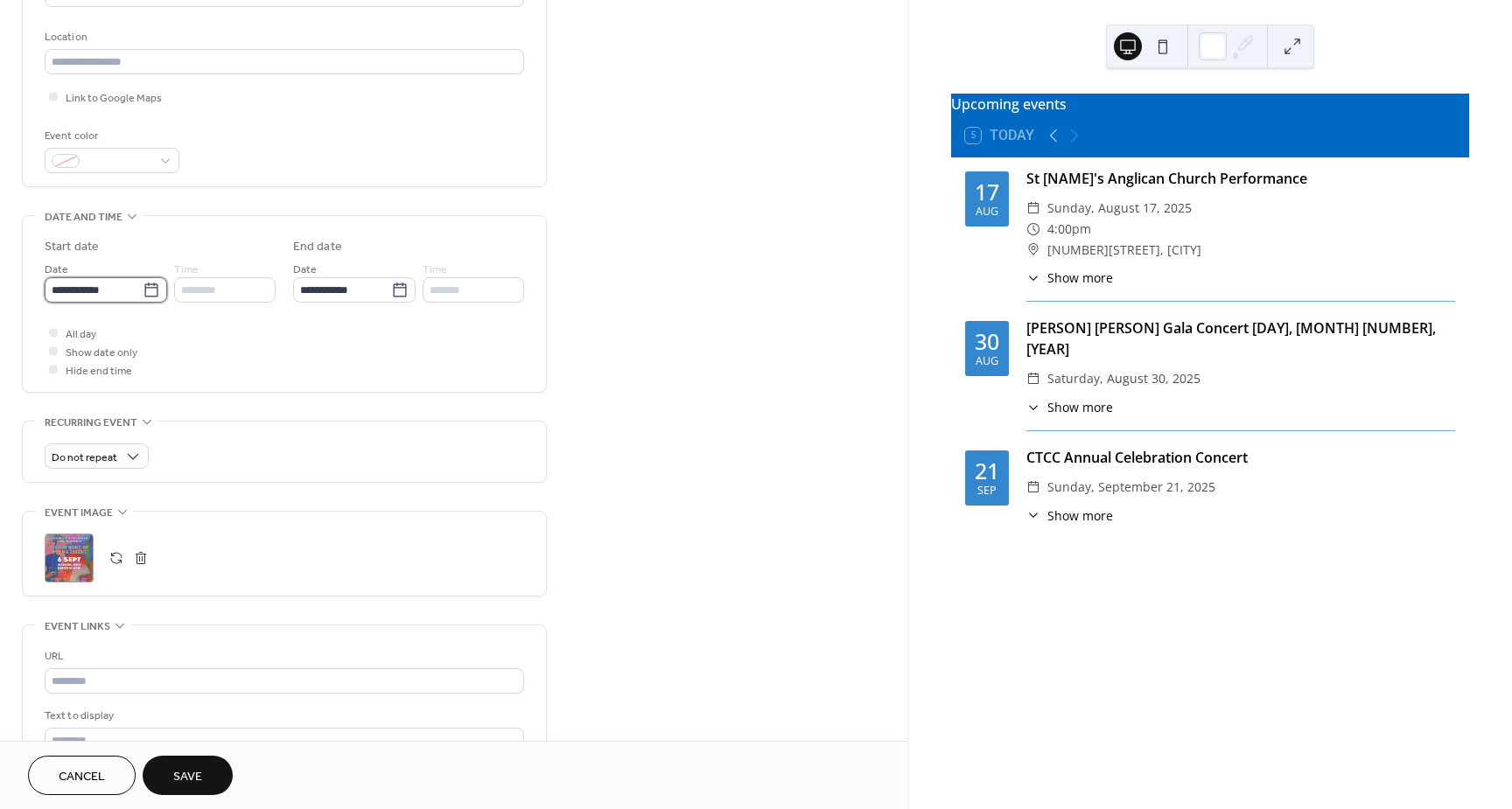 click on "**********" at bounding box center (94, 289) 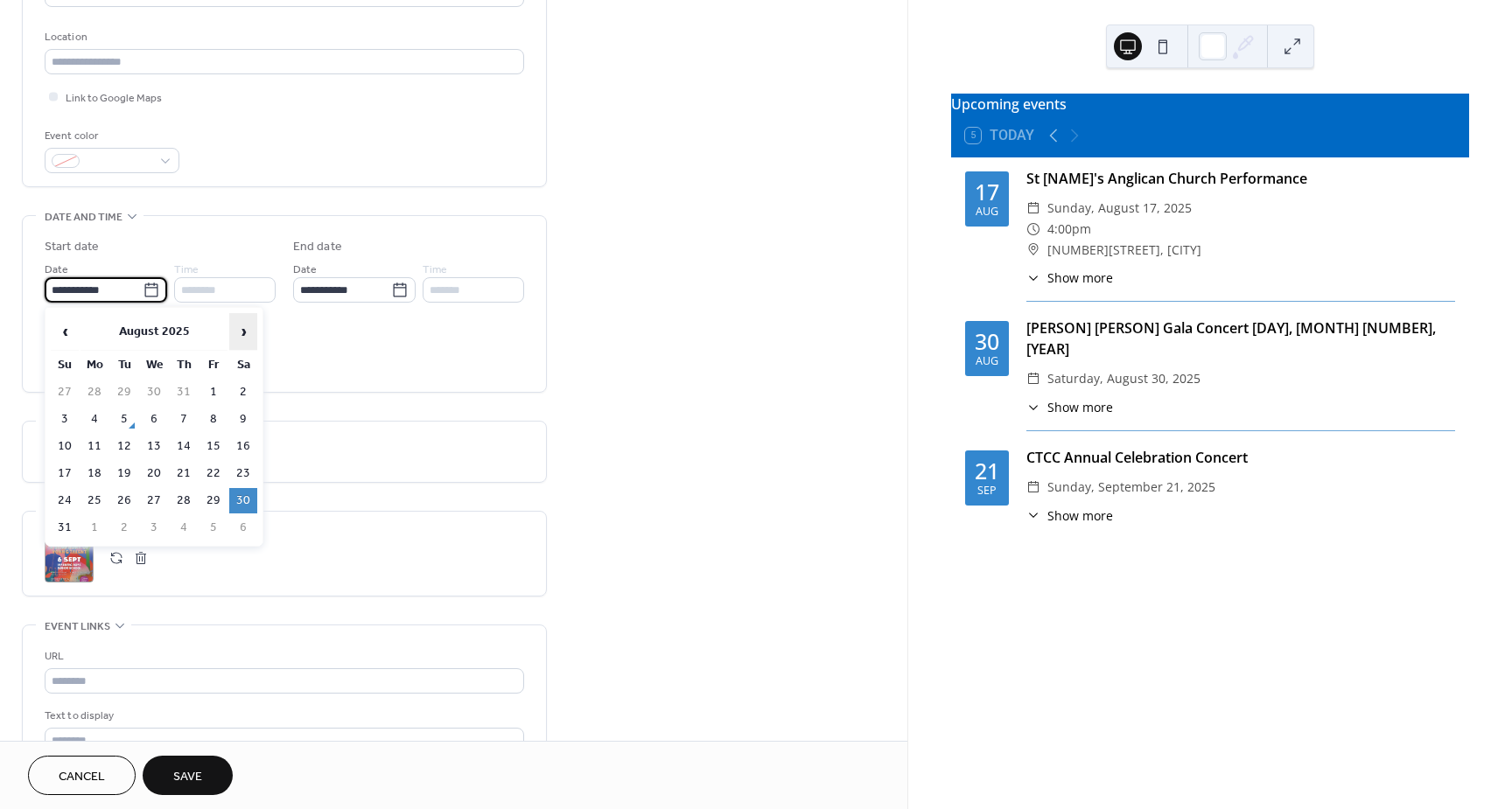 click on "›" at bounding box center [243, 331] 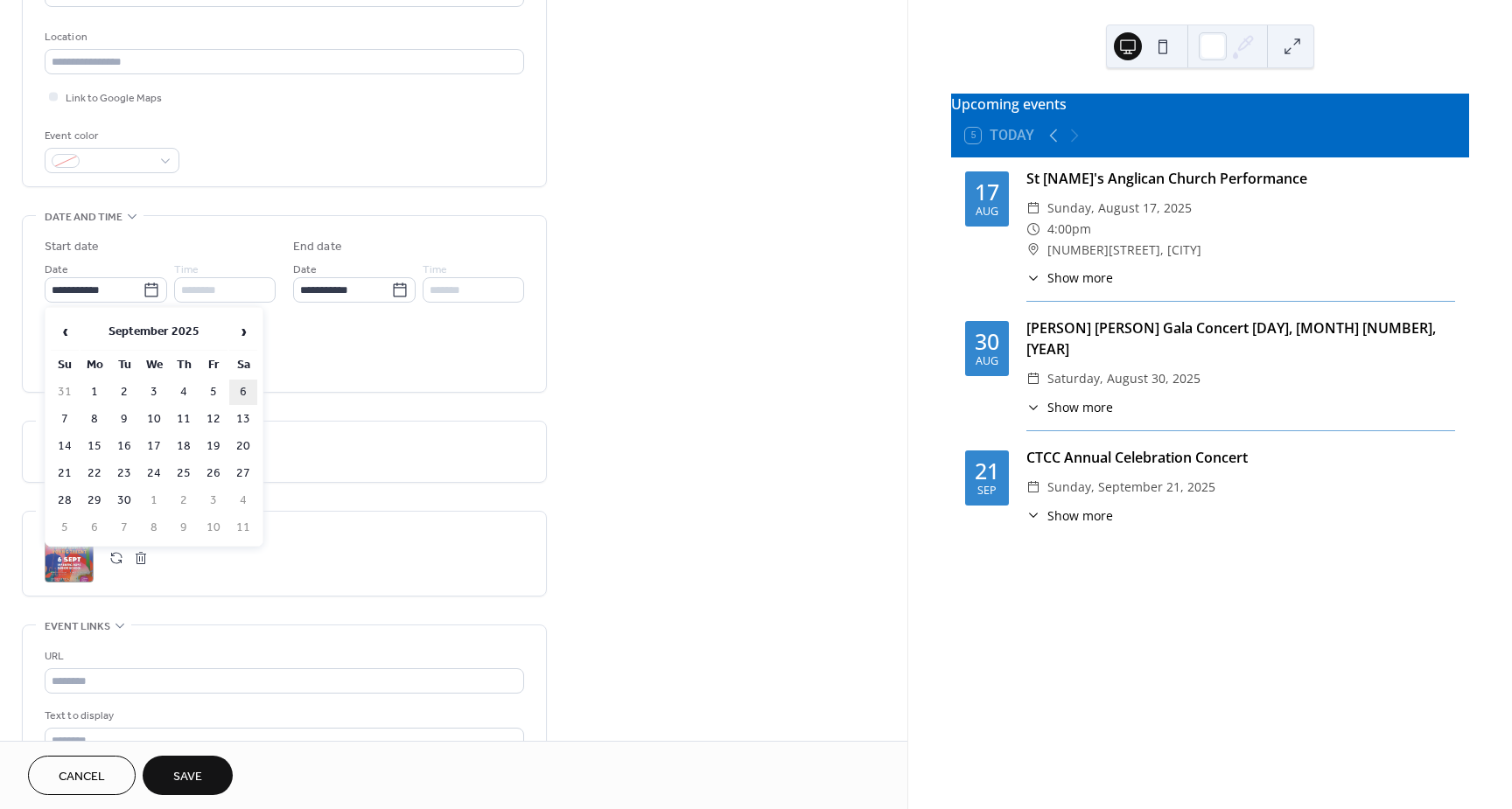 click on "6" at bounding box center [243, 392] 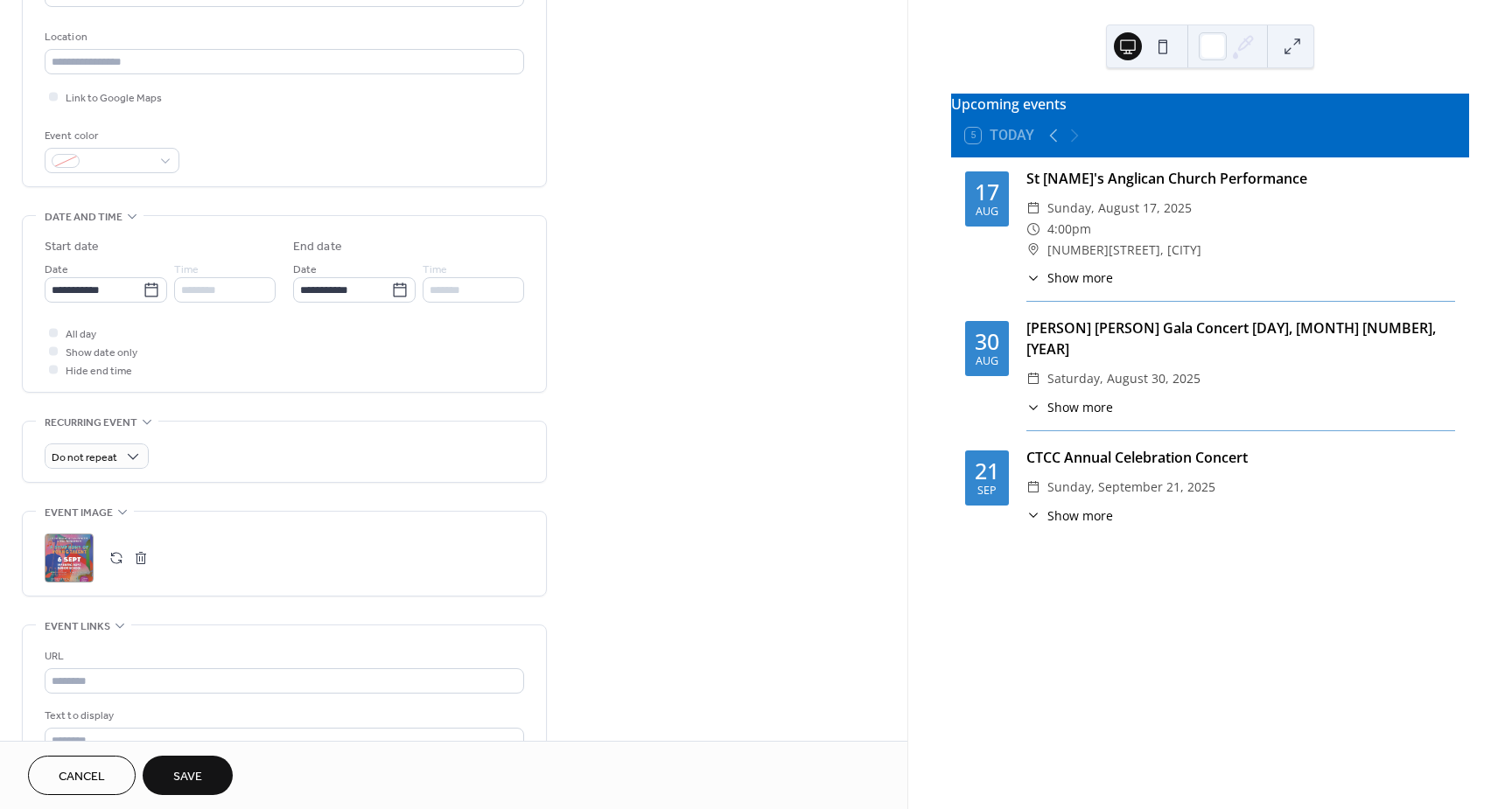 click on "Save" at bounding box center (187, 777) 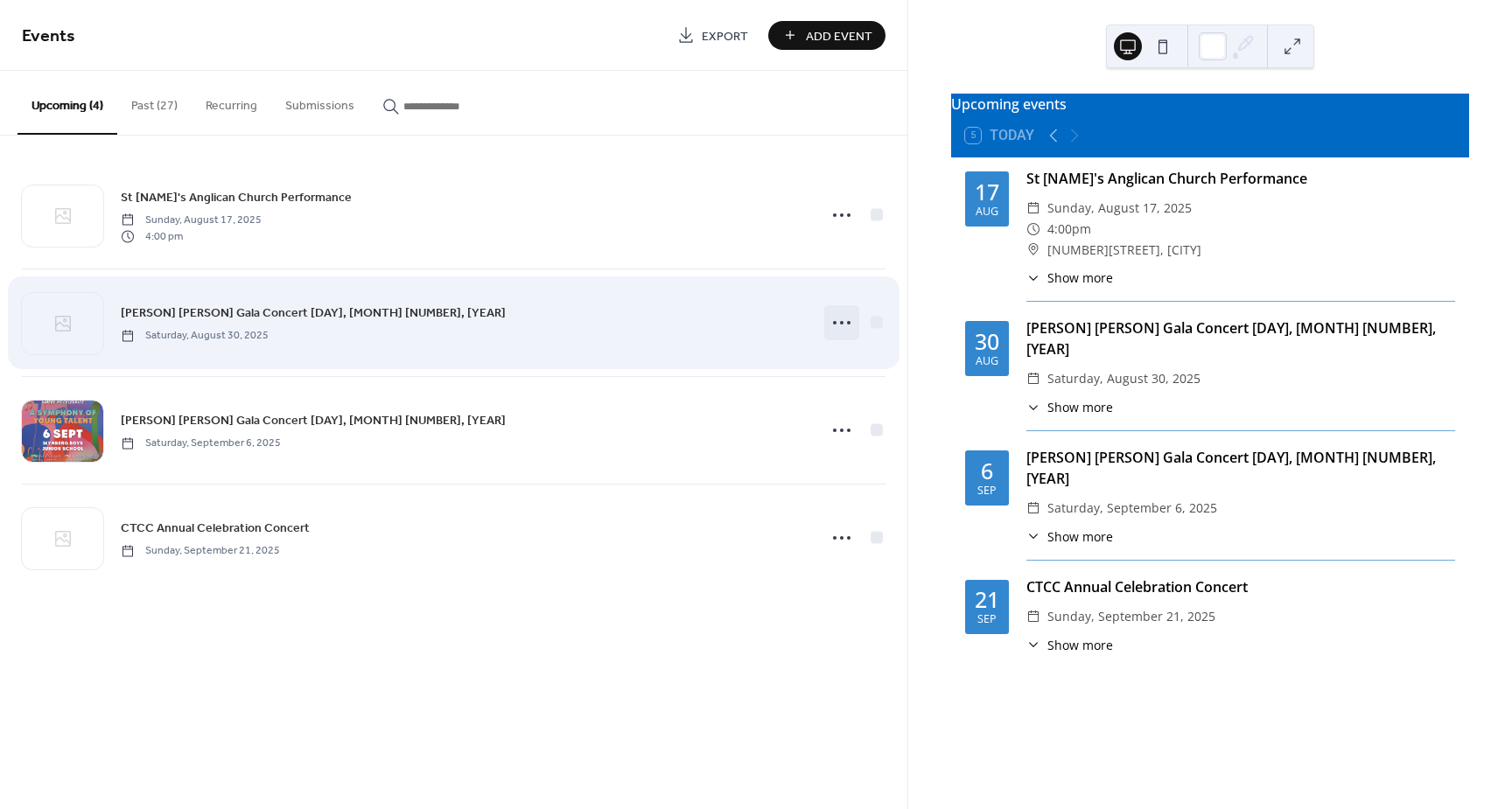 click 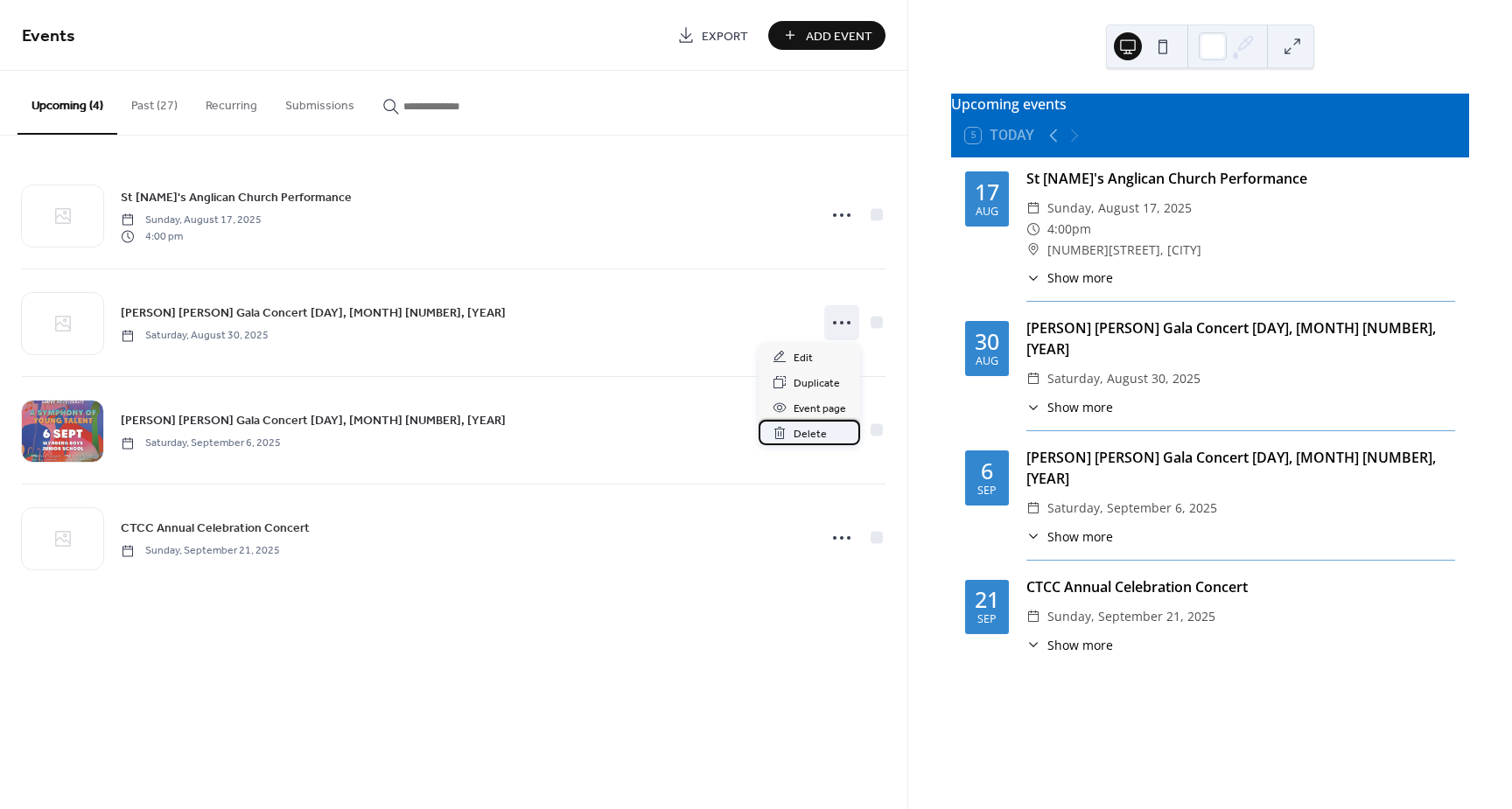 click on "Delete" at bounding box center (810, 434) 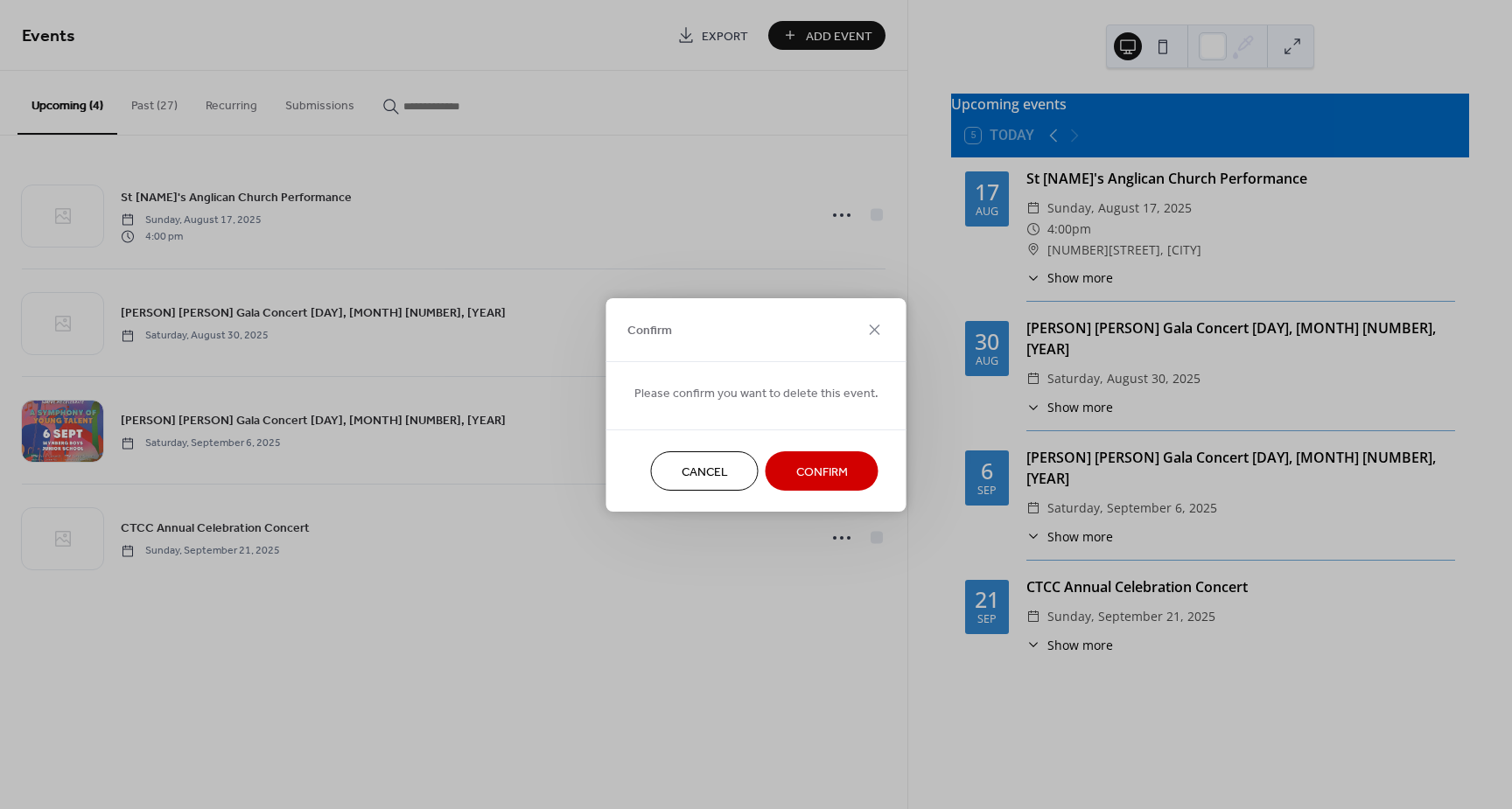 click on "Confirm" at bounding box center [822, 471] 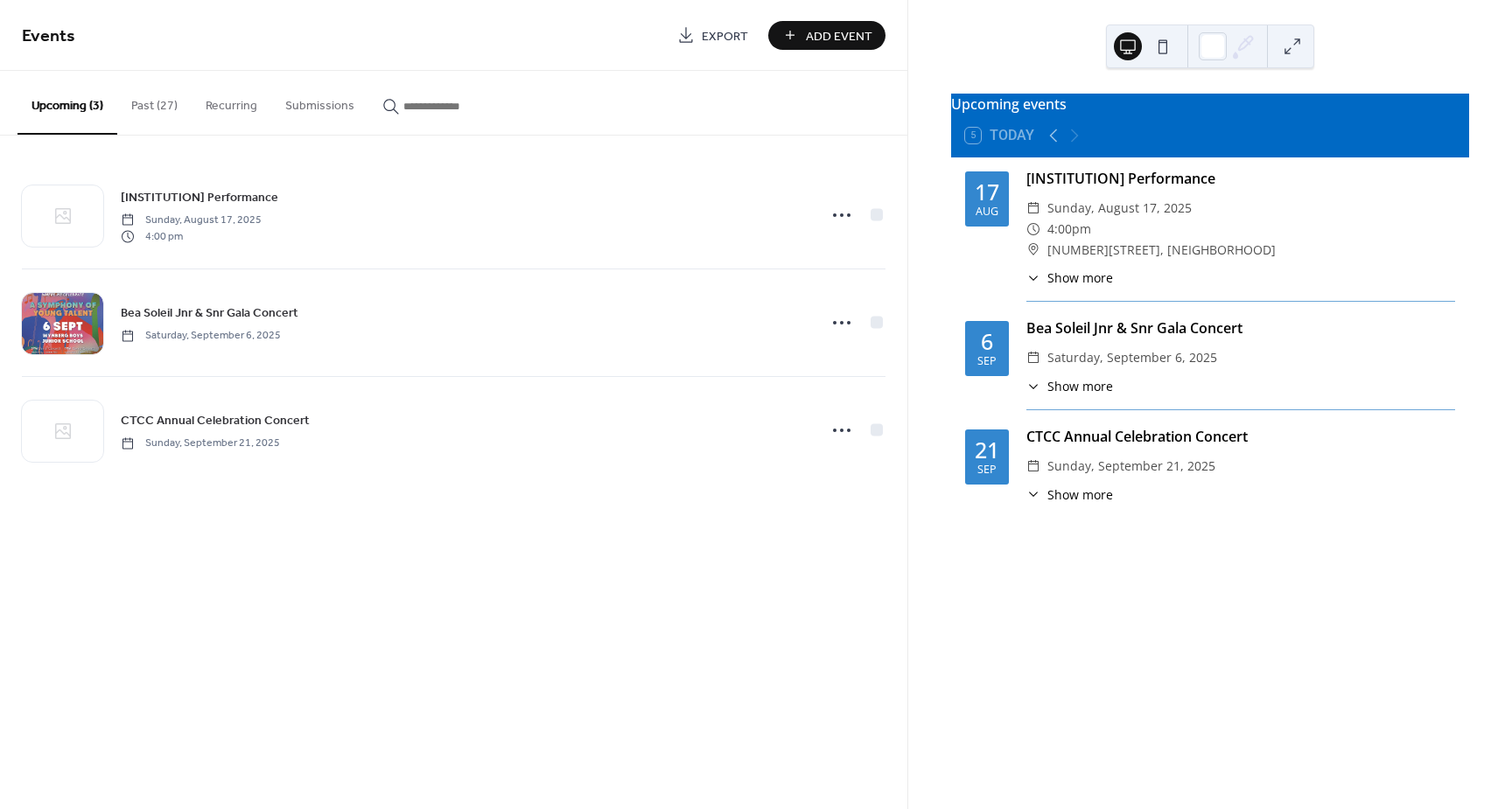 scroll, scrollTop: 0, scrollLeft: 0, axis: both 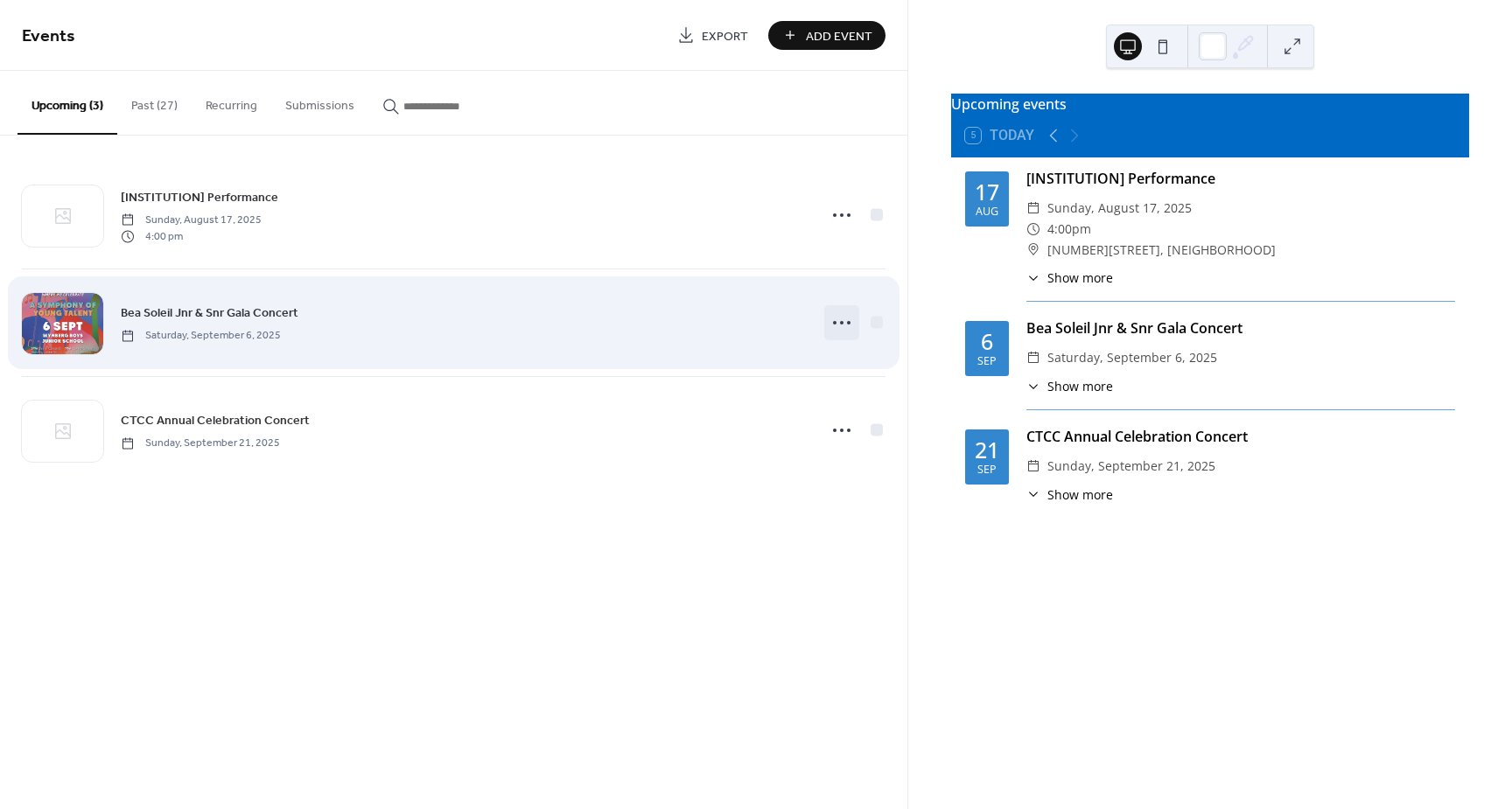 click 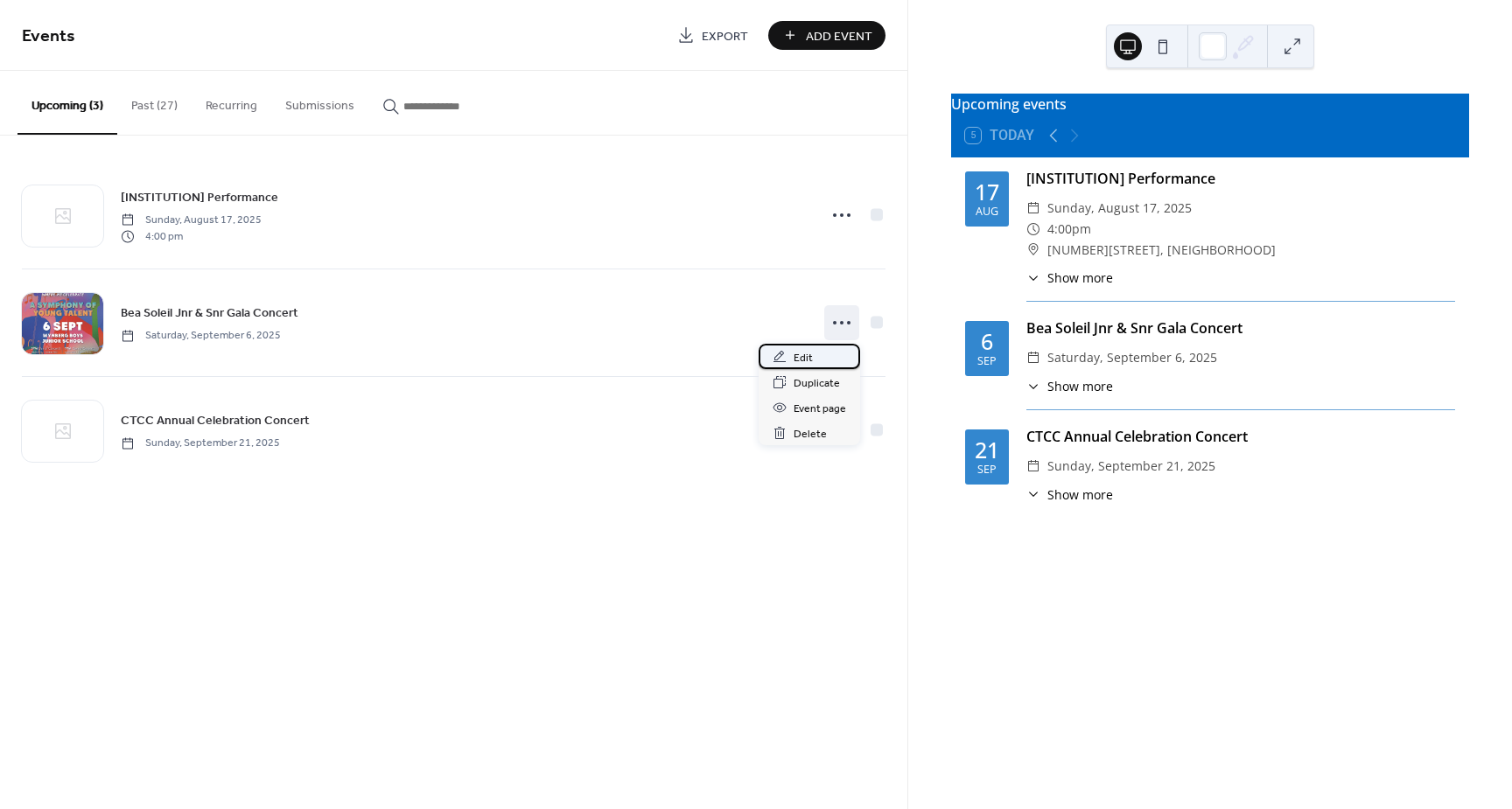 click on "Edit" at bounding box center (803, 358) 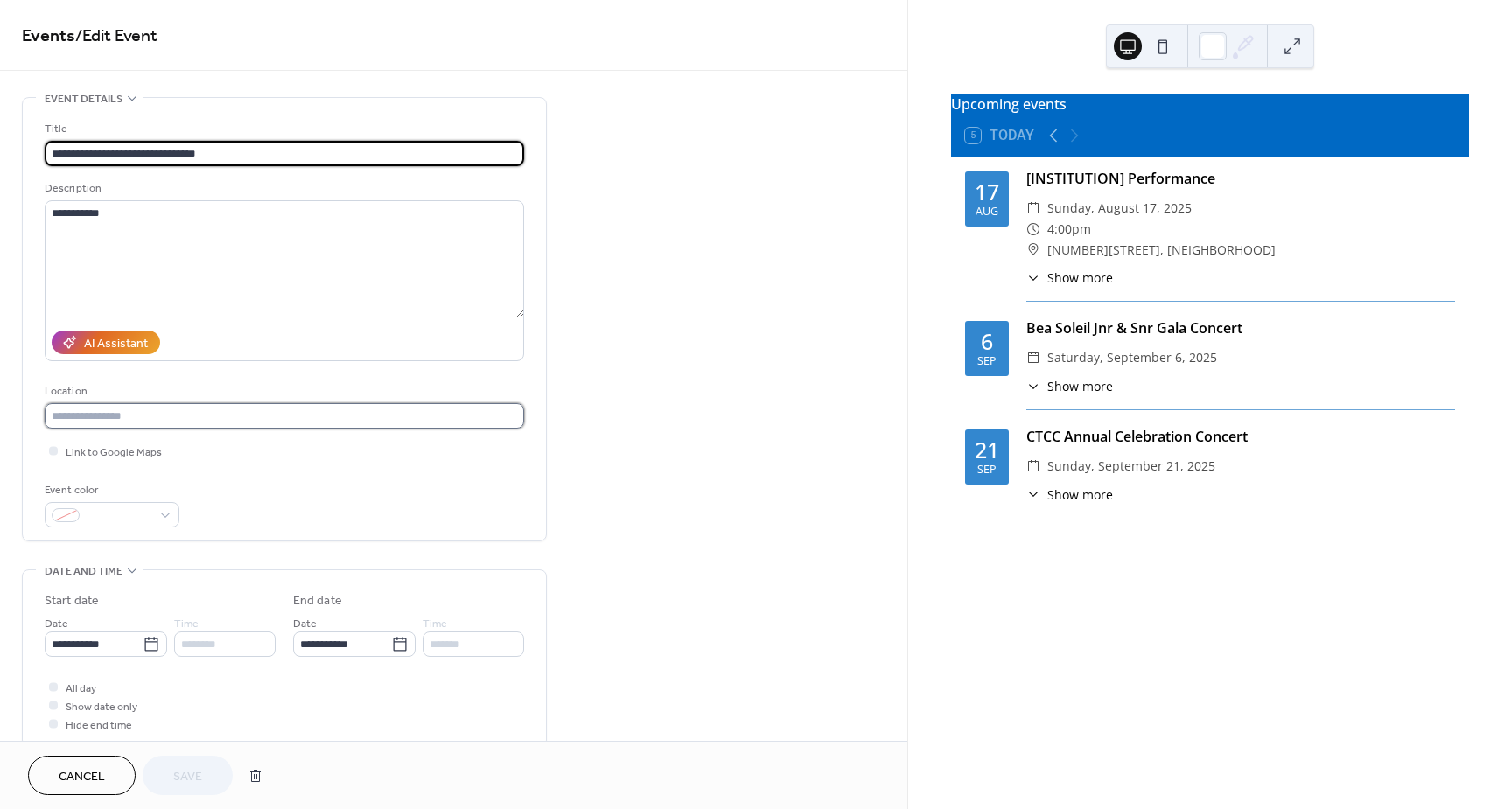 click at bounding box center (284, 415) 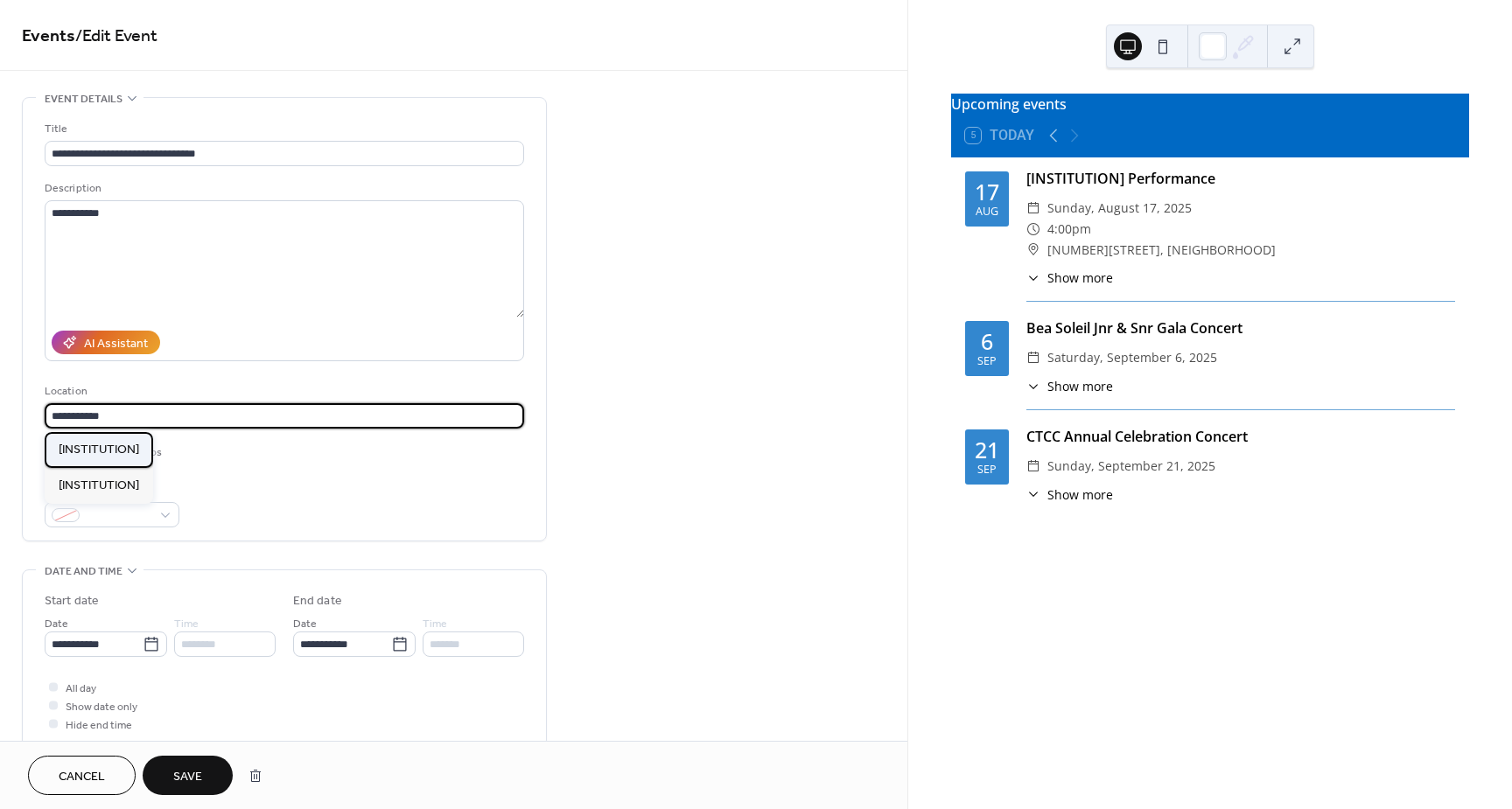 click on "[INSTITUTION]" at bounding box center [99, 450] 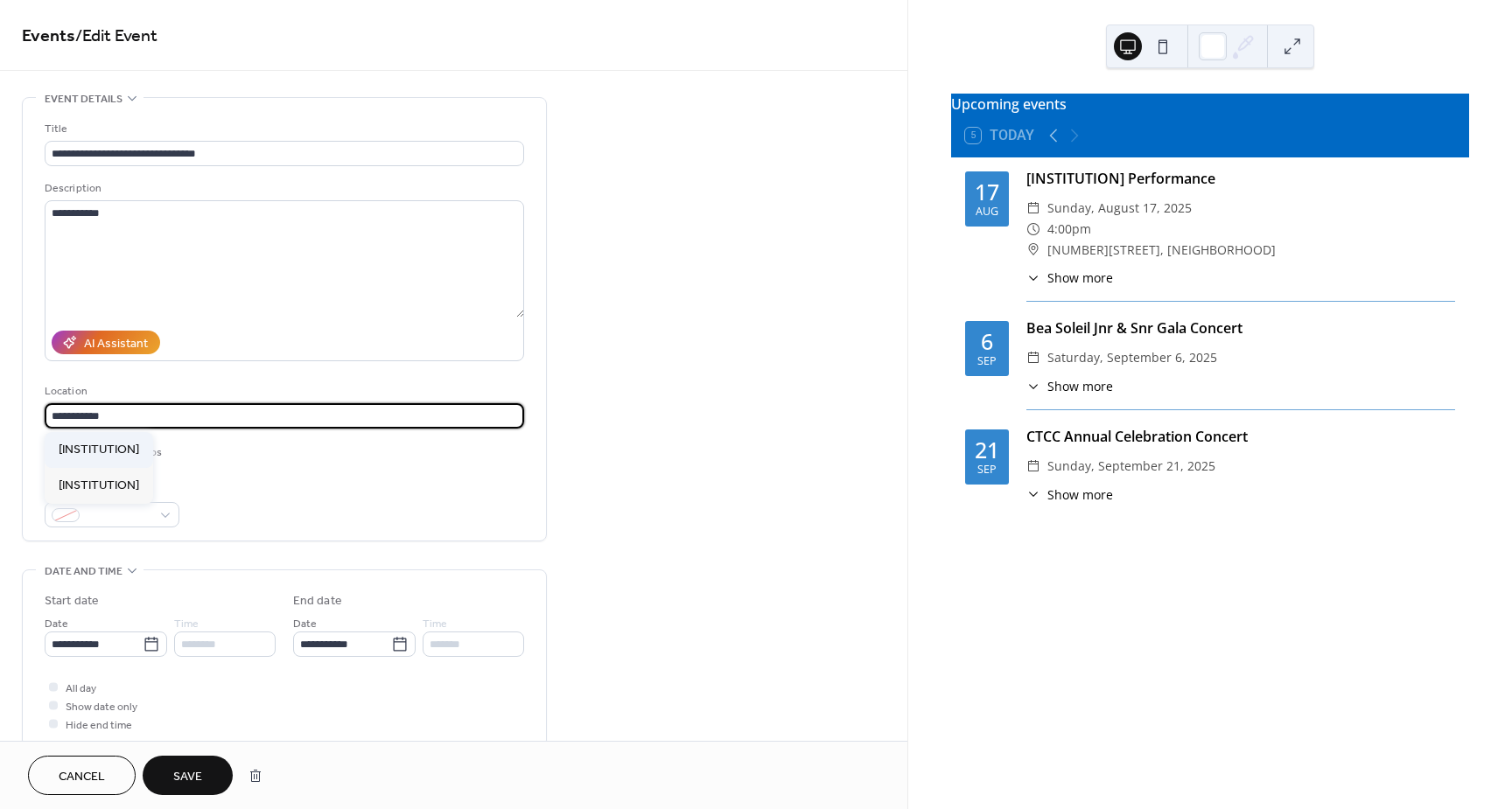 type on "**********" 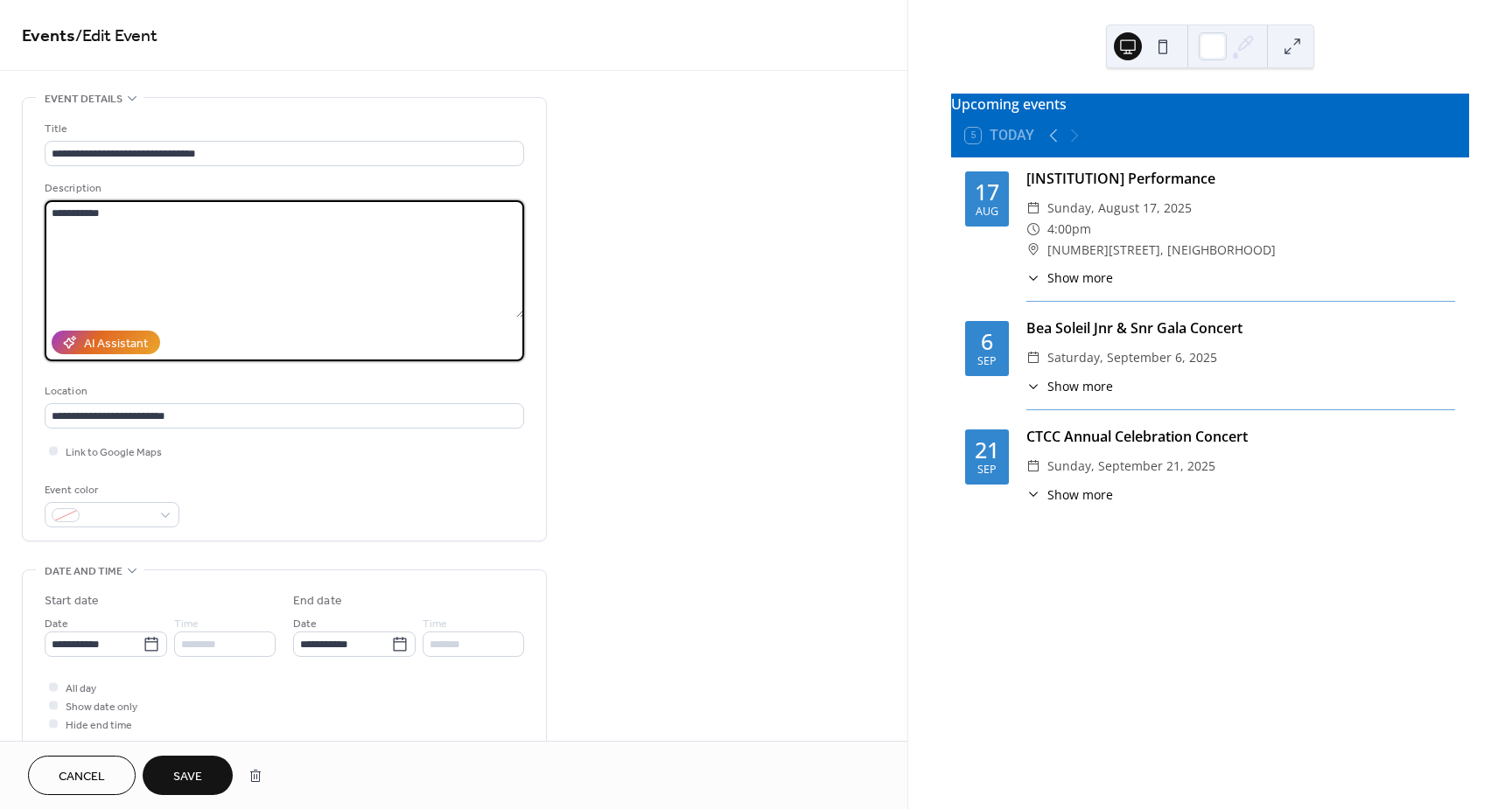 drag, startPoint x: 127, startPoint y: 209, endPoint x: -37, endPoint y: 211, distance: 164.0122 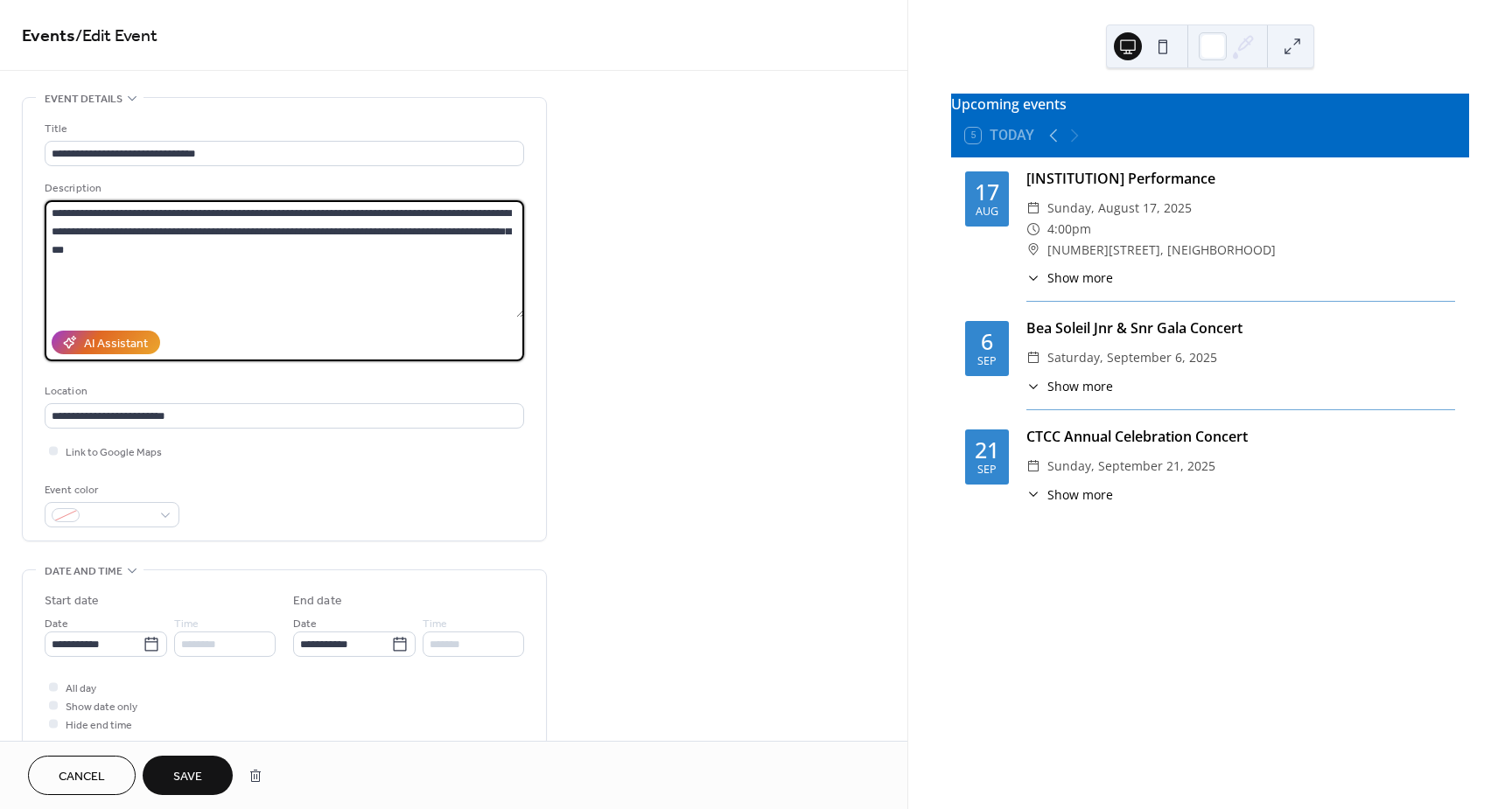 drag, startPoint x: 192, startPoint y: 229, endPoint x: 15, endPoint y: 200, distance: 179.35997 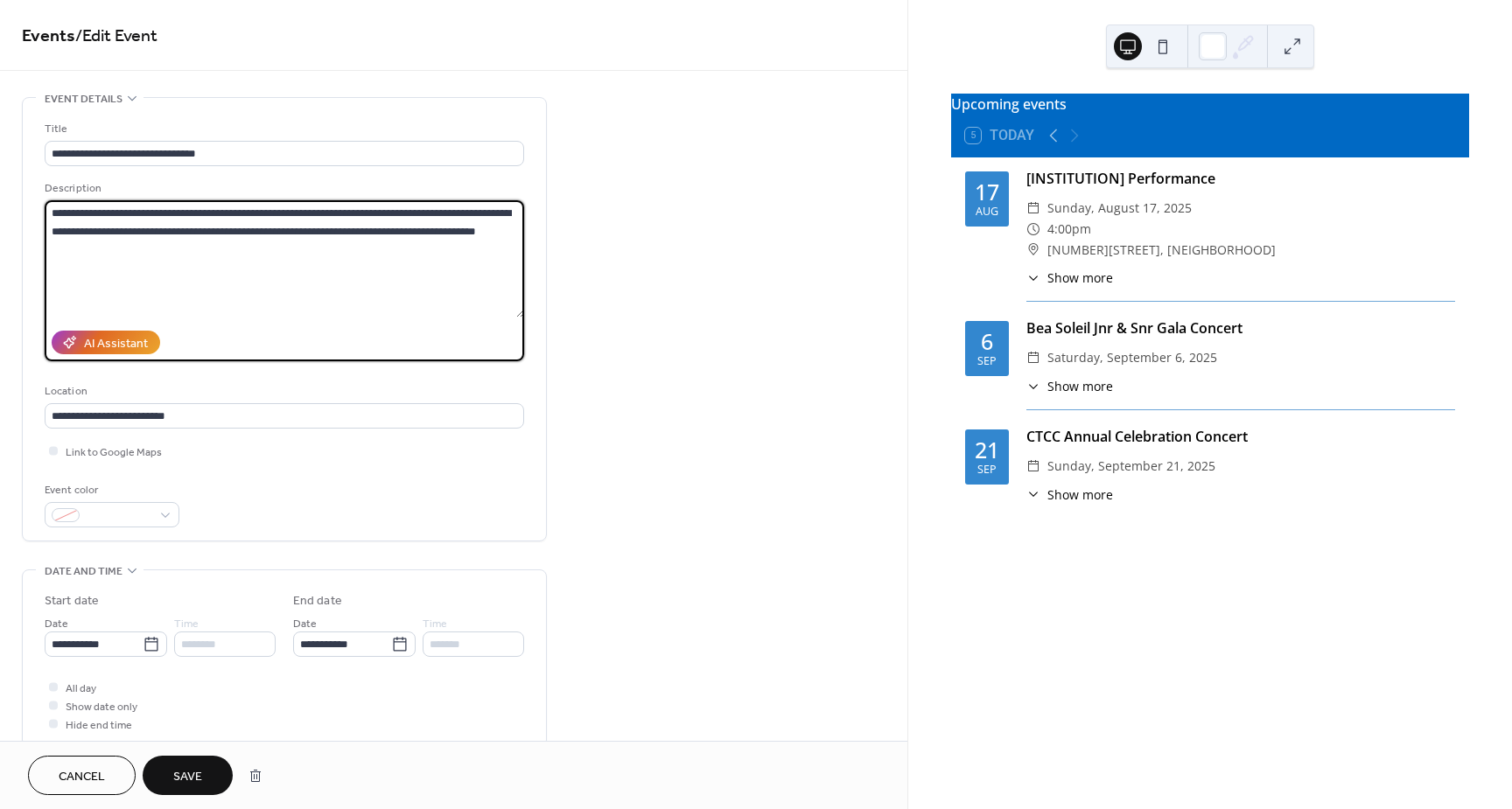 click on "**********" at bounding box center [284, 259] 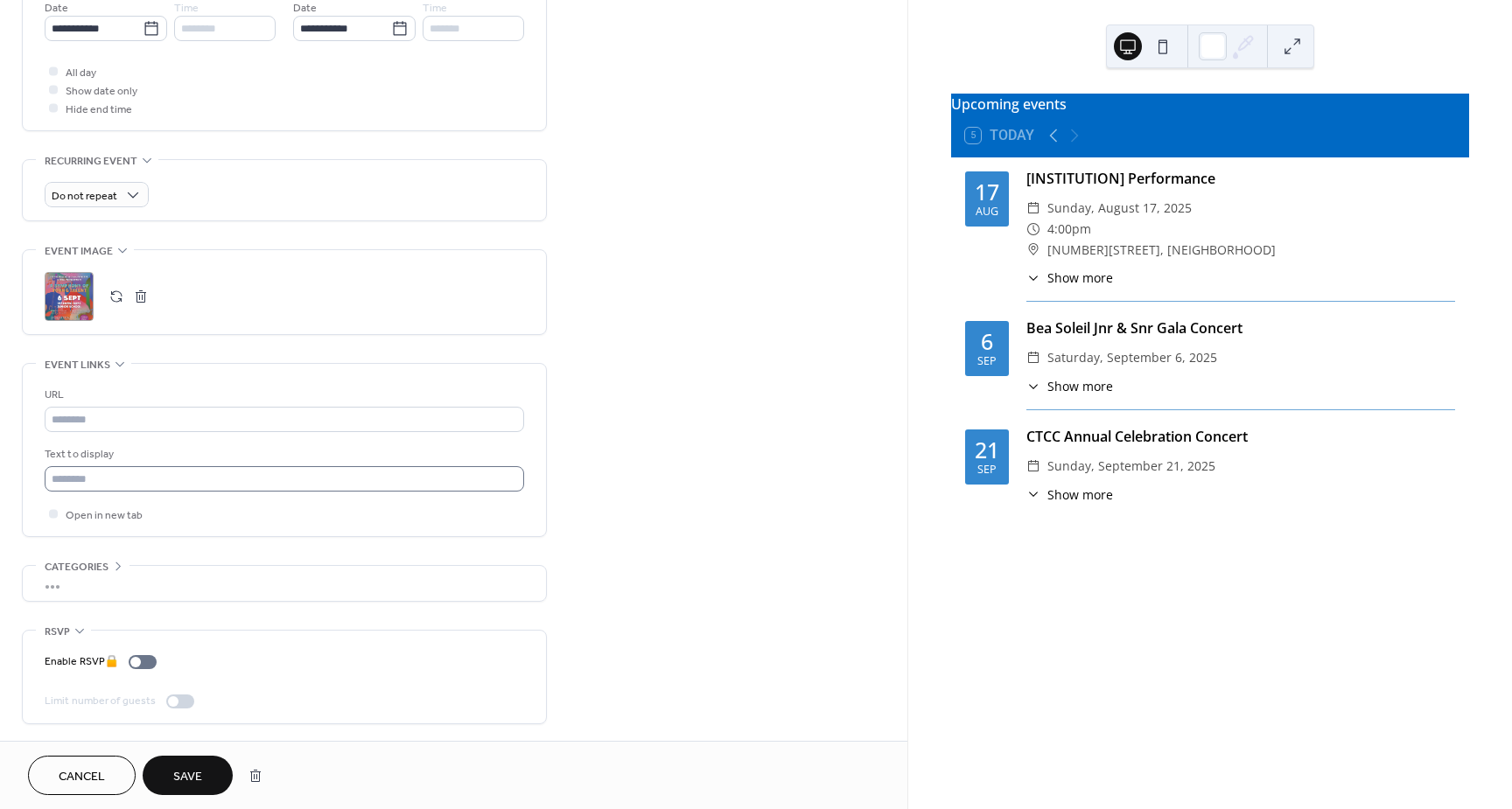 scroll, scrollTop: 617, scrollLeft: 0, axis: vertical 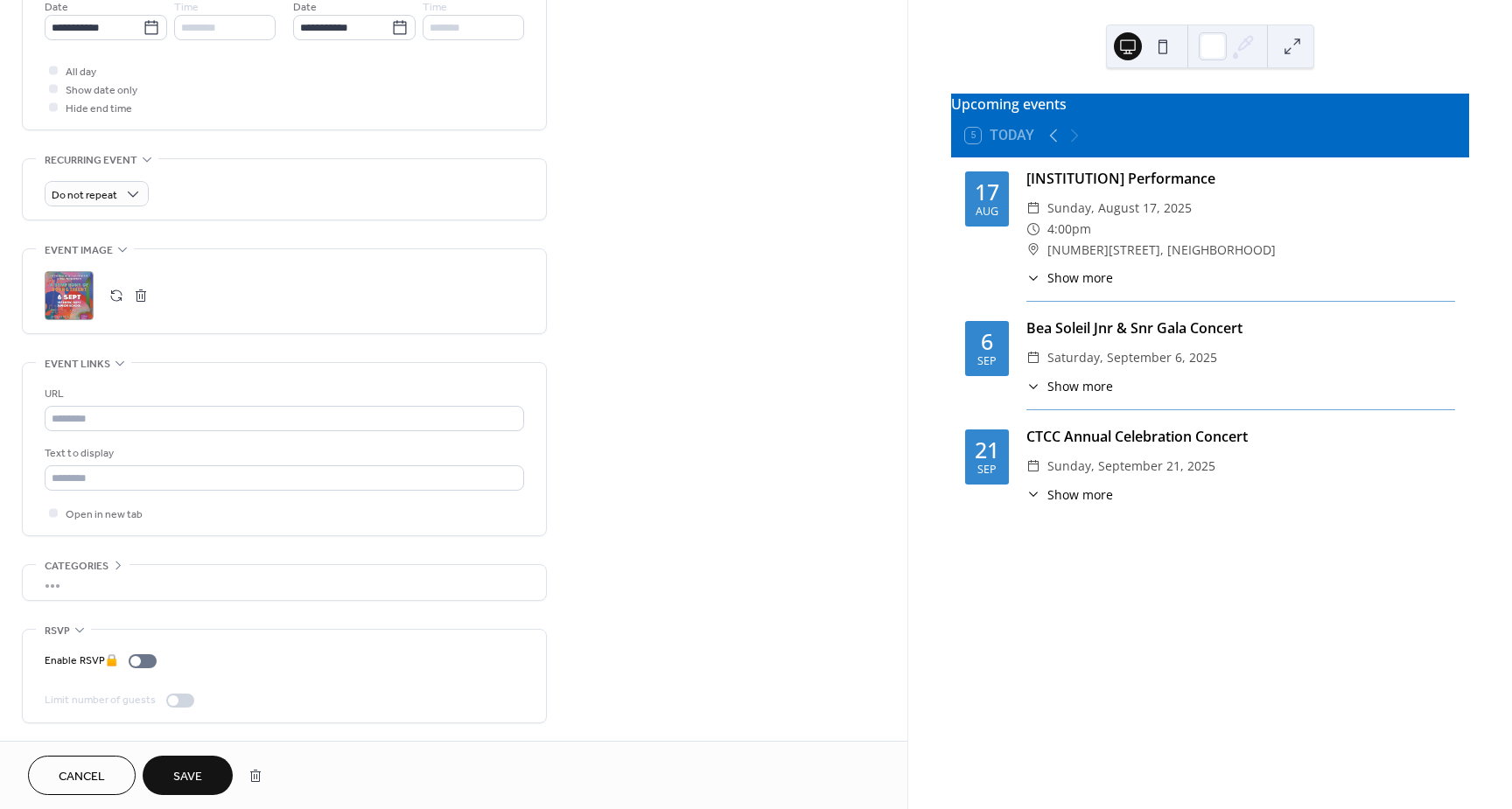 type on "**********" 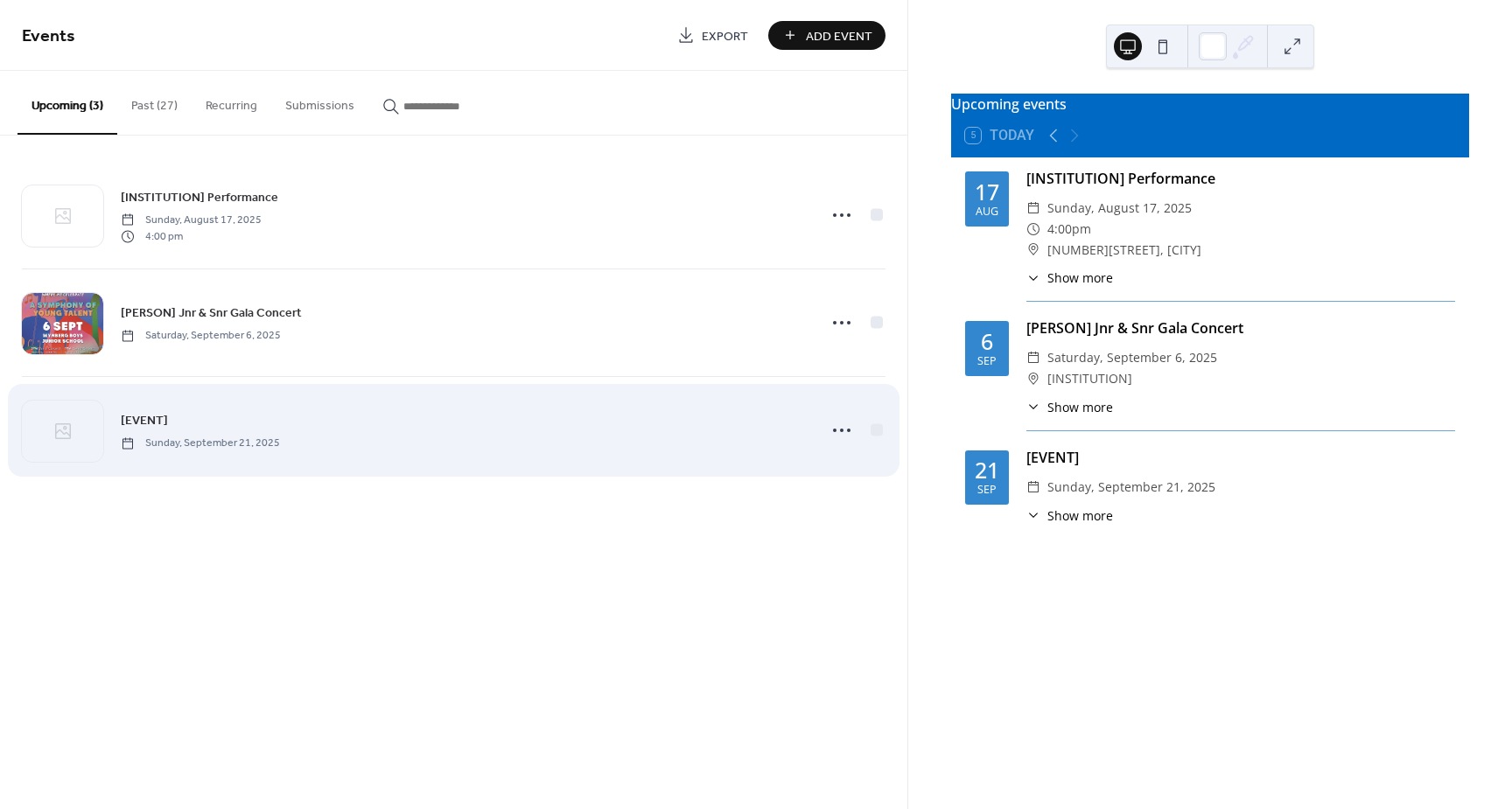 scroll, scrollTop: 0, scrollLeft: 0, axis: both 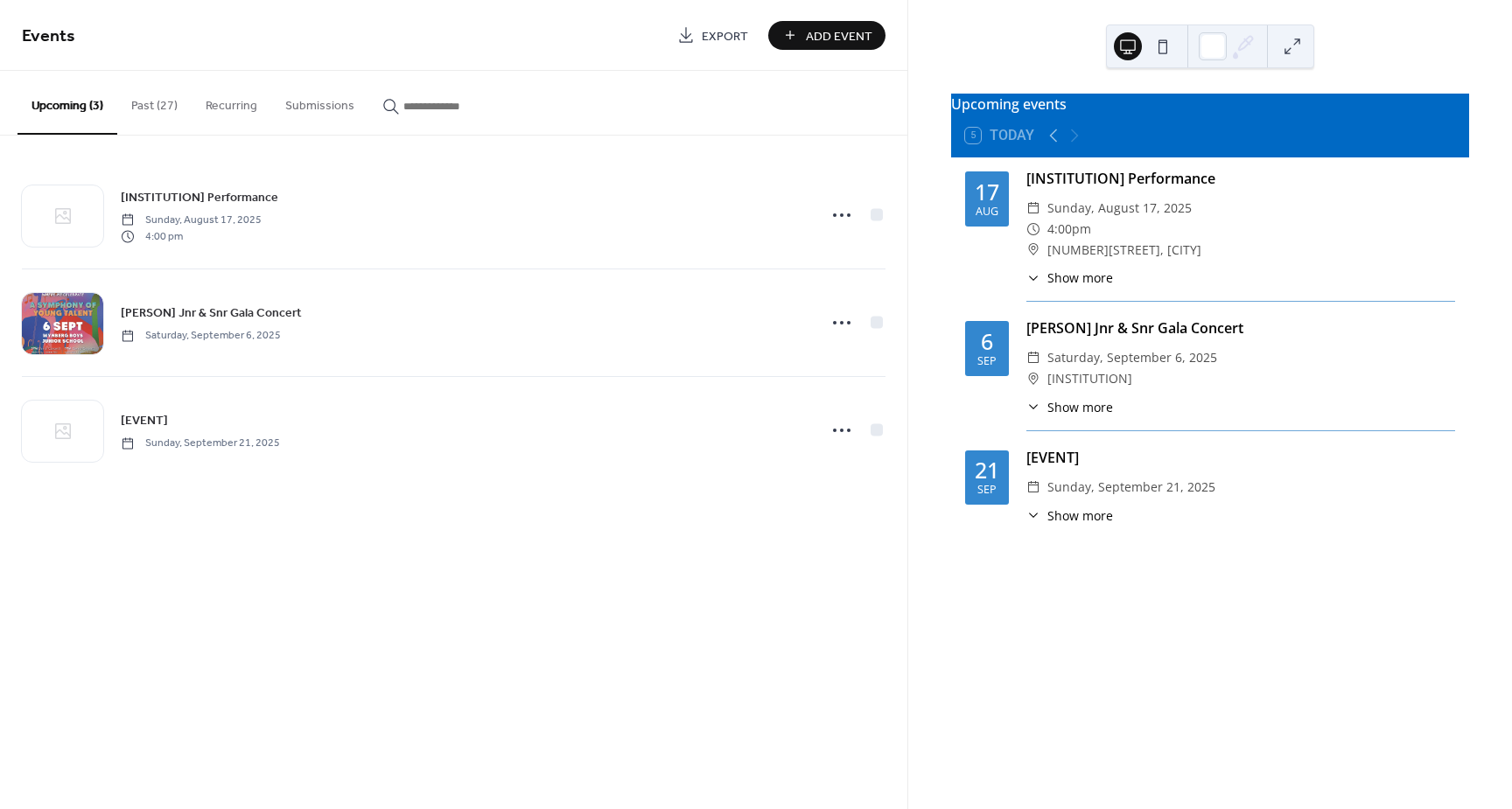 drag, startPoint x: 674, startPoint y: 347, endPoint x: 654, endPoint y: 539, distance: 193.03886 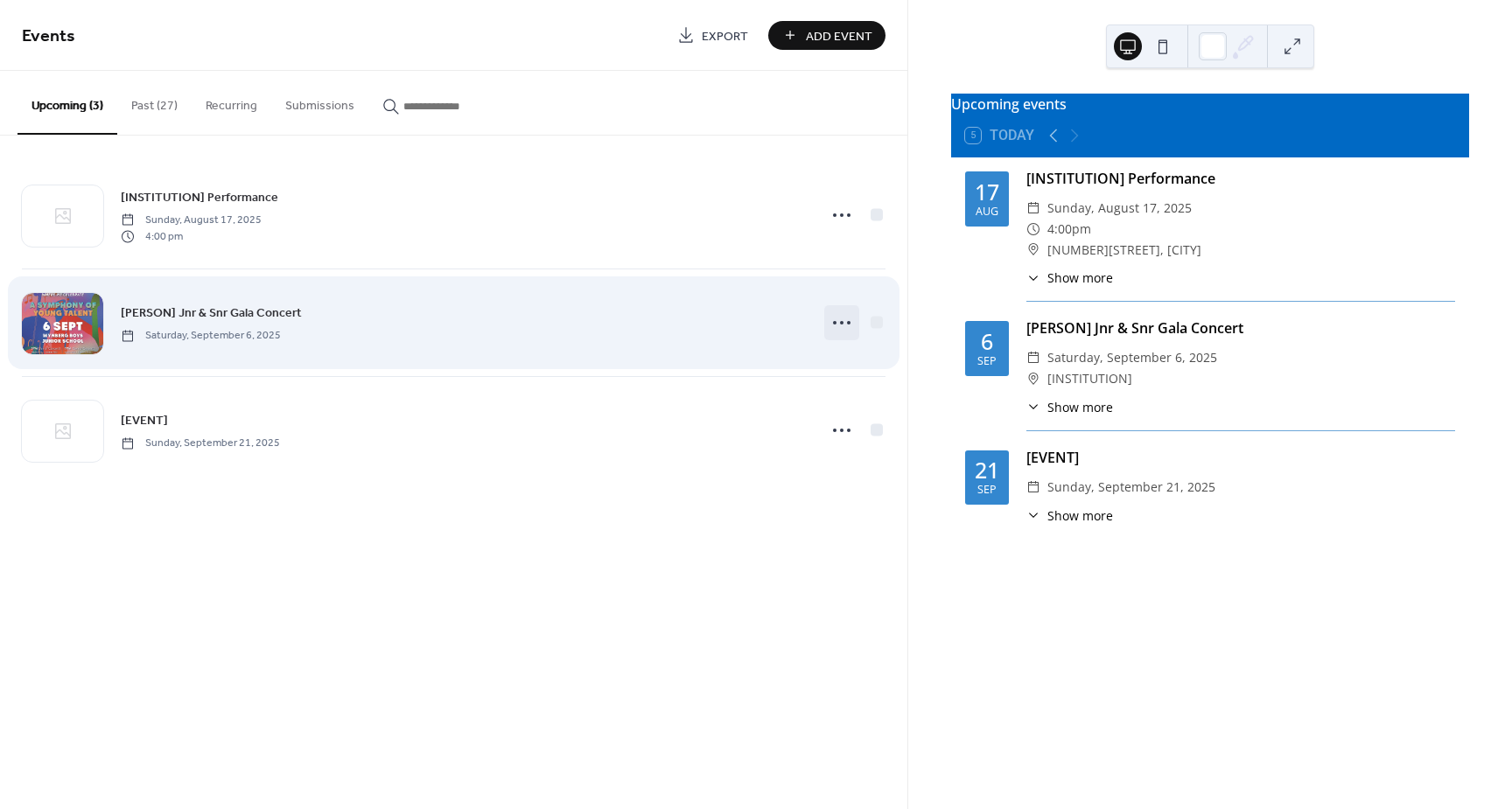 click 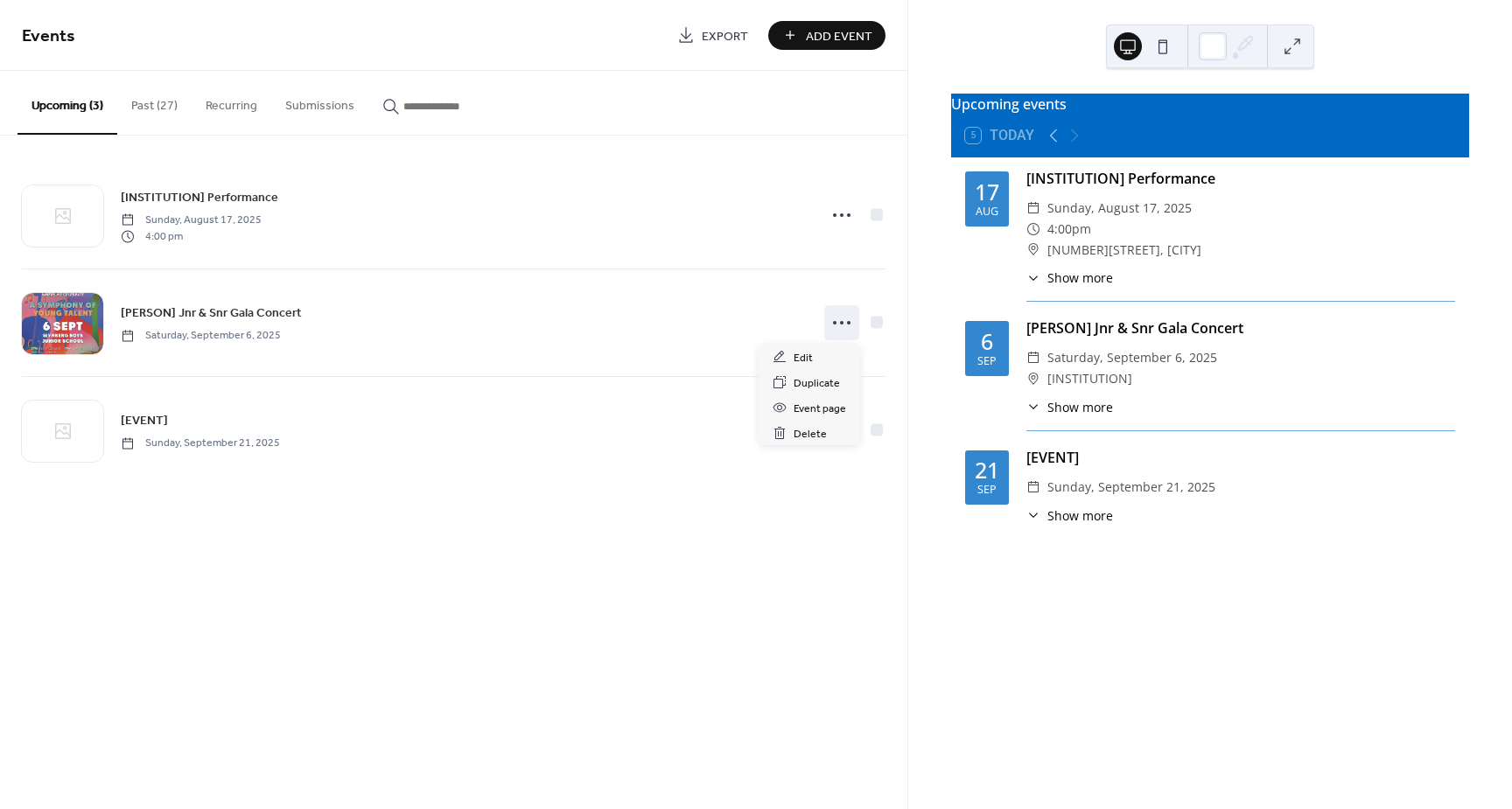 click on "Events Export Add Event Upcoming (3) Past (27) Recurring Submissions [INSTITUTION] Performance [DAY], [MONTH] [DAY_NUM], [YEAR] [TIME] [EVENT] [DAY], [MONTH] [DAY_NUM], [YEAR] [EVENT] [DAY], [MONTH] [DAY_NUM], [YEAR] Cancel" at bounding box center [453, 404] 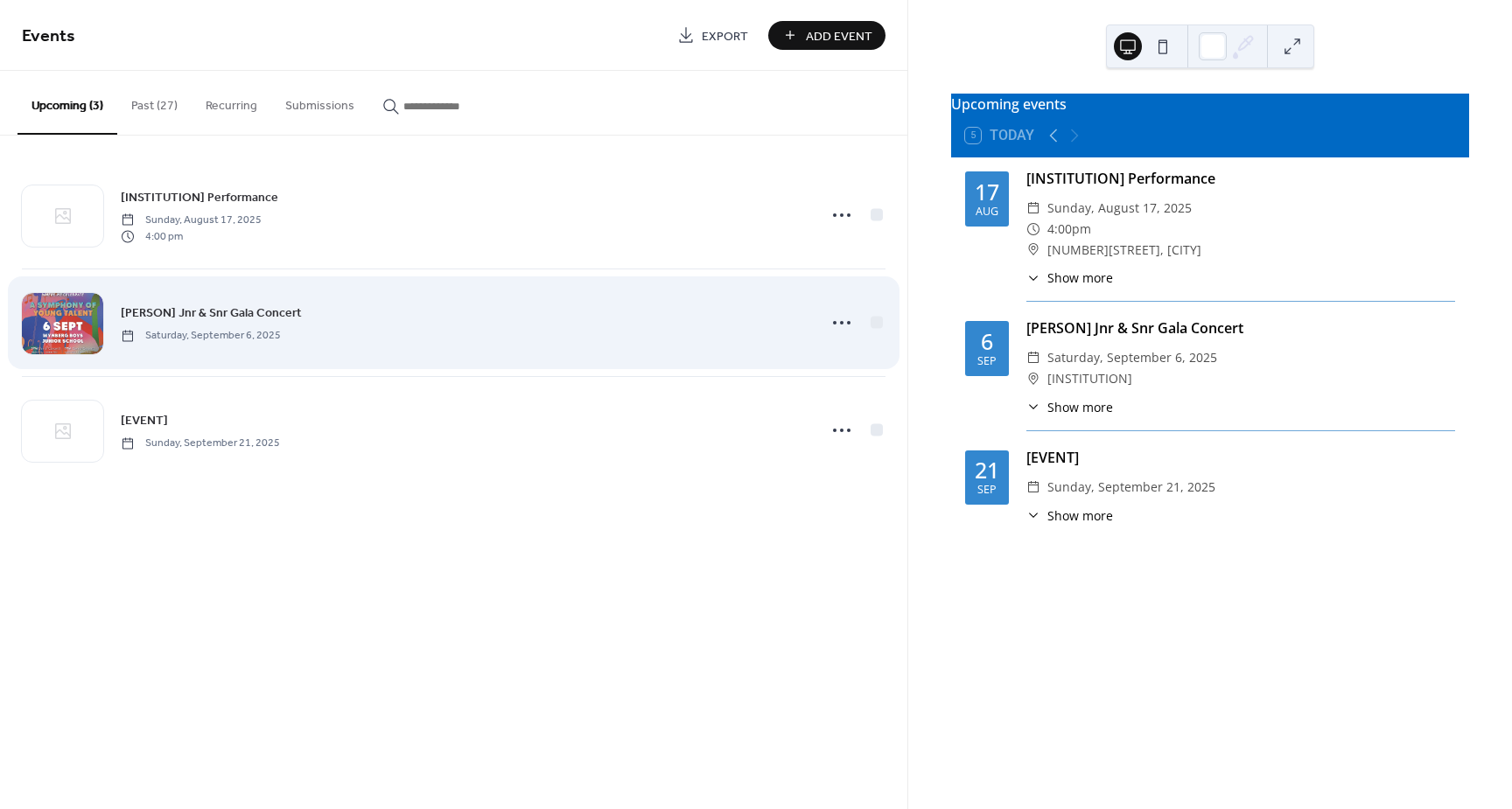 drag, startPoint x: 383, startPoint y: 406, endPoint x: 416, endPoint y: 307, distance: 104.355163 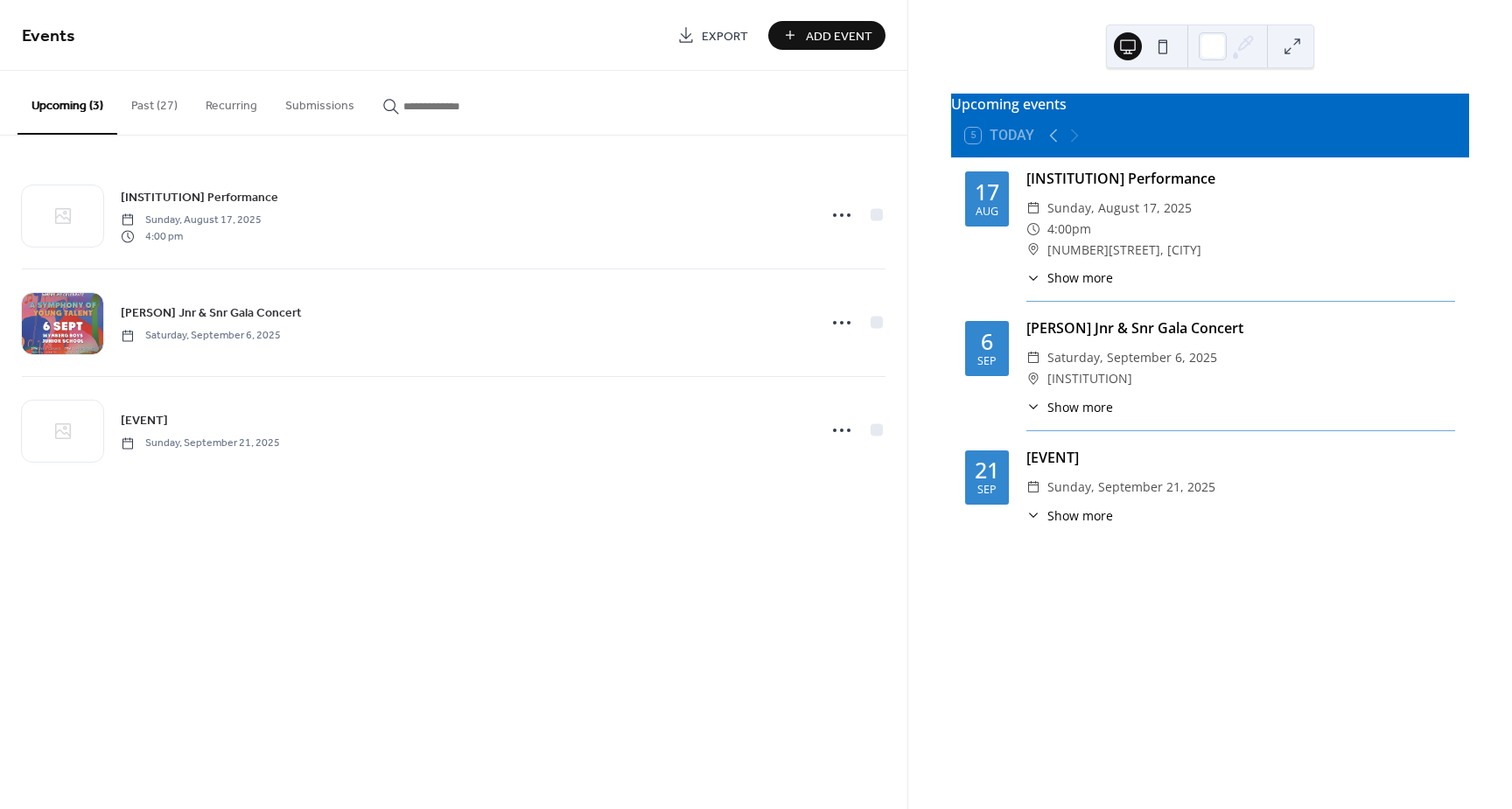 click on "Events Export Add Event Upcoming (3) Past (27) Recurring Submissions [INSTITUTION] Performance [DAY], [MONTH] [DAY_NUM], [YEAR] [TIME] [EVENT] [DAY], [MONTH] [DAY_NUM], [YEAR] [EVENT] [DAY], [MONTH] [DAY_NUM], [YEAR] Cancel" at bounding box center (453, 404) 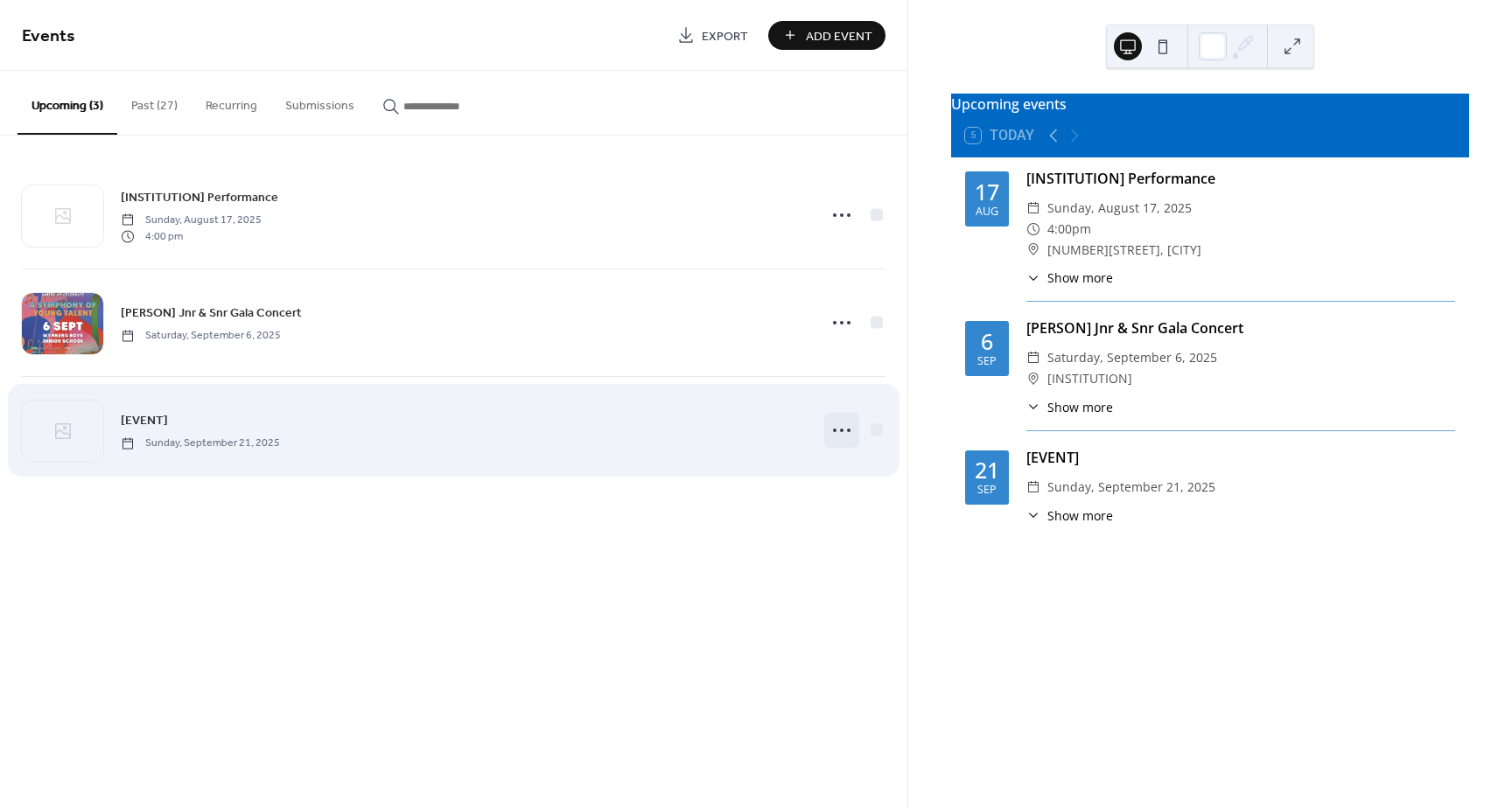 click 